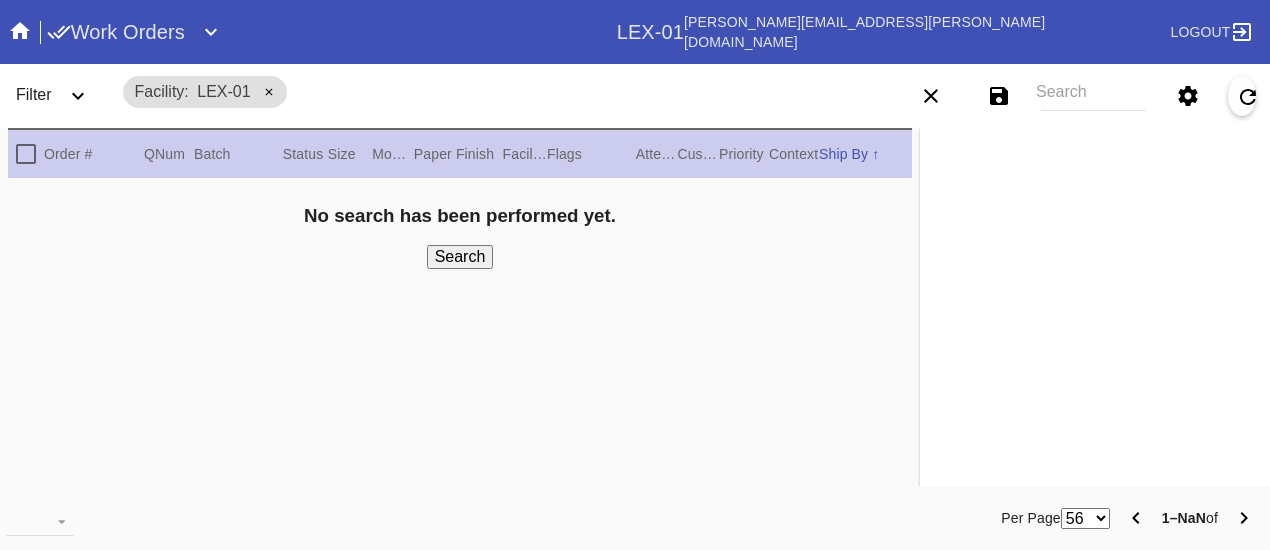 scroll, scrollTop: 0, scrollLeft: 0, axis: both 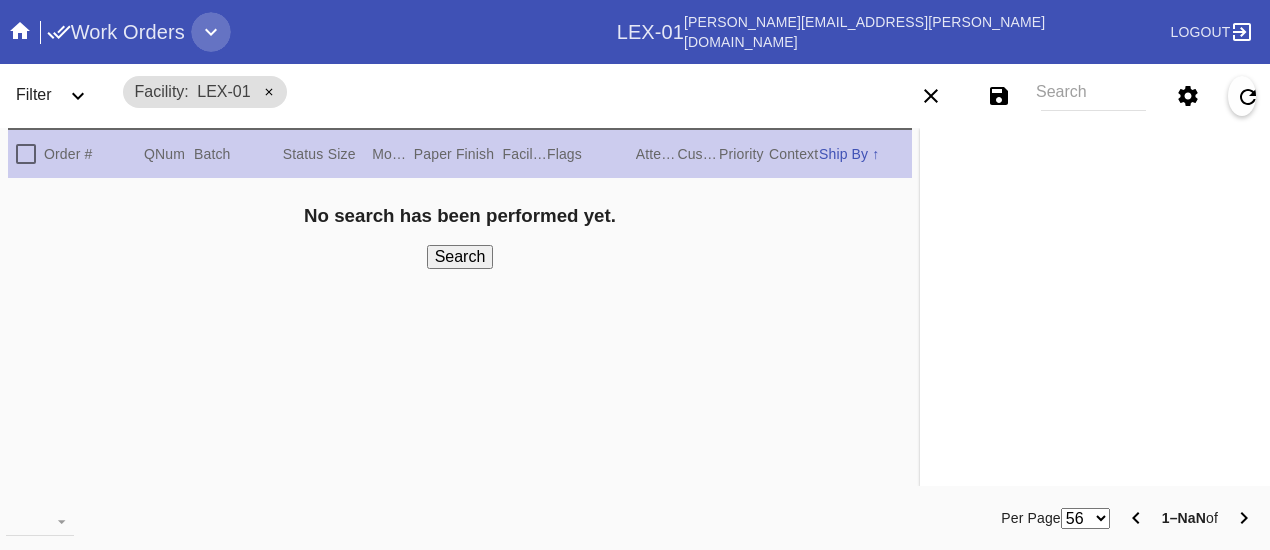 click 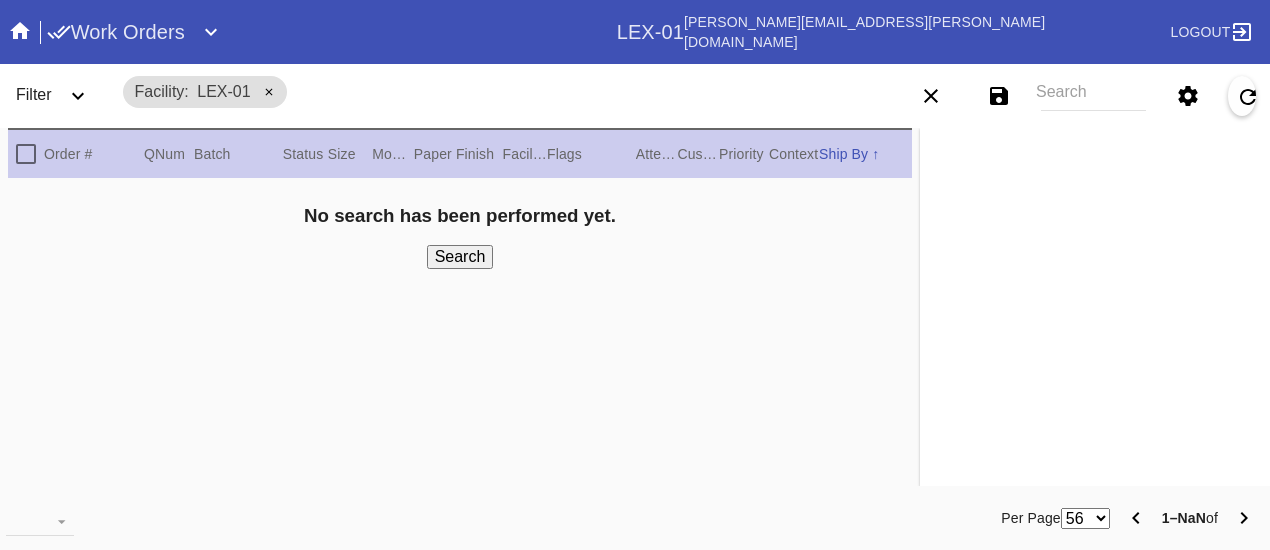scroll, scrollTop: 0, scrollLeft: 0, axis: both 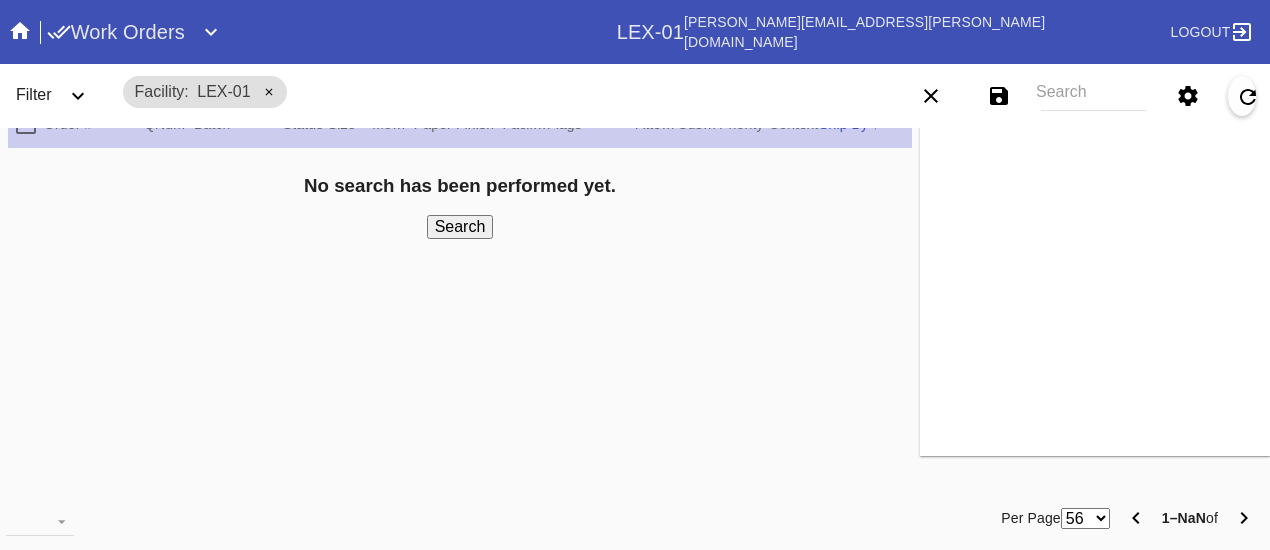 click 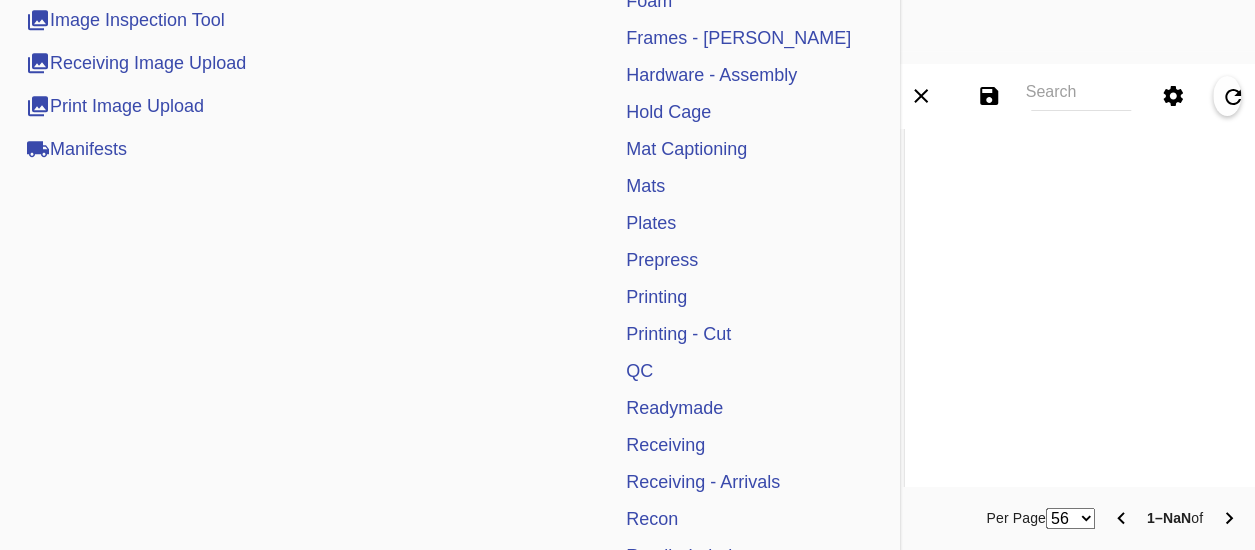 scroll, scrollTop: 500, scrollLeft: 0, axis: vertical 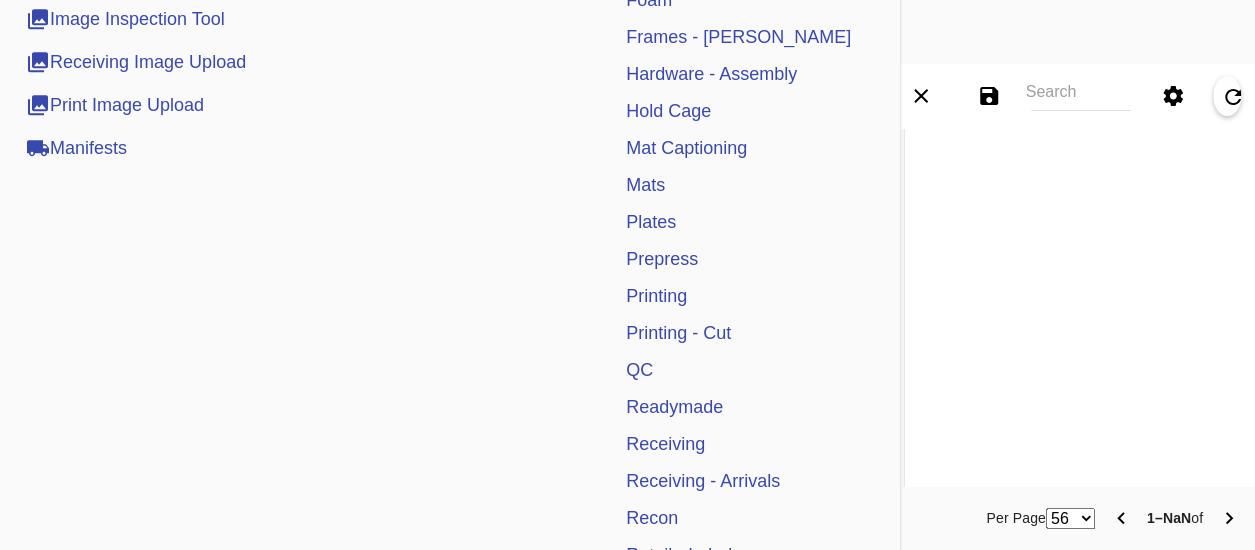 click on "Receiving" at bounding box center [665, 444] 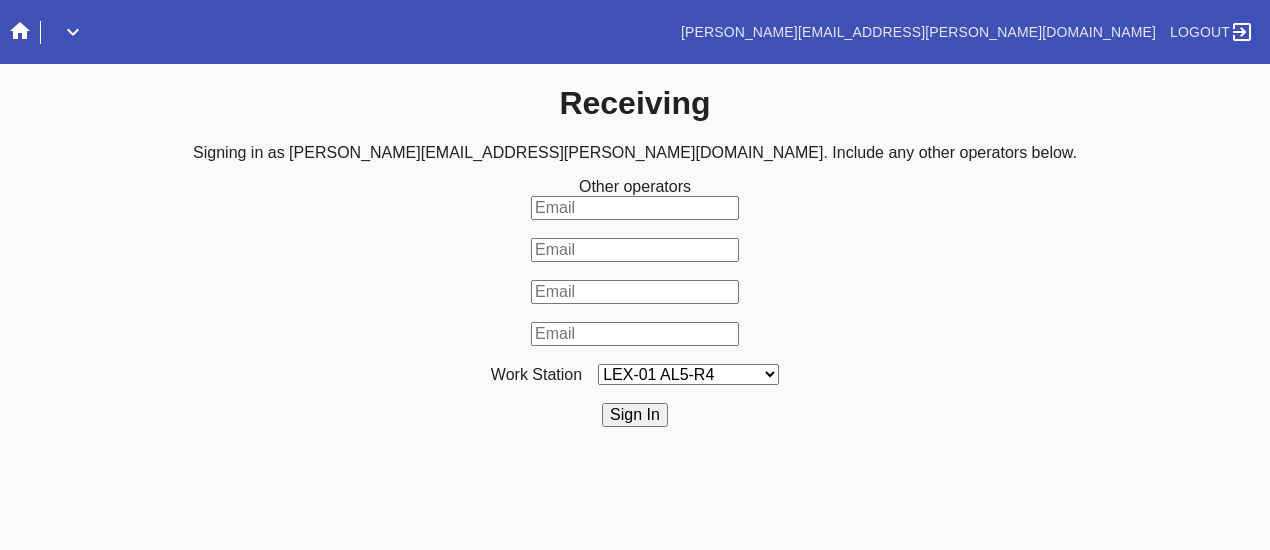 scroll, scrollTop: 0, scrollLeft: 0, axis: both 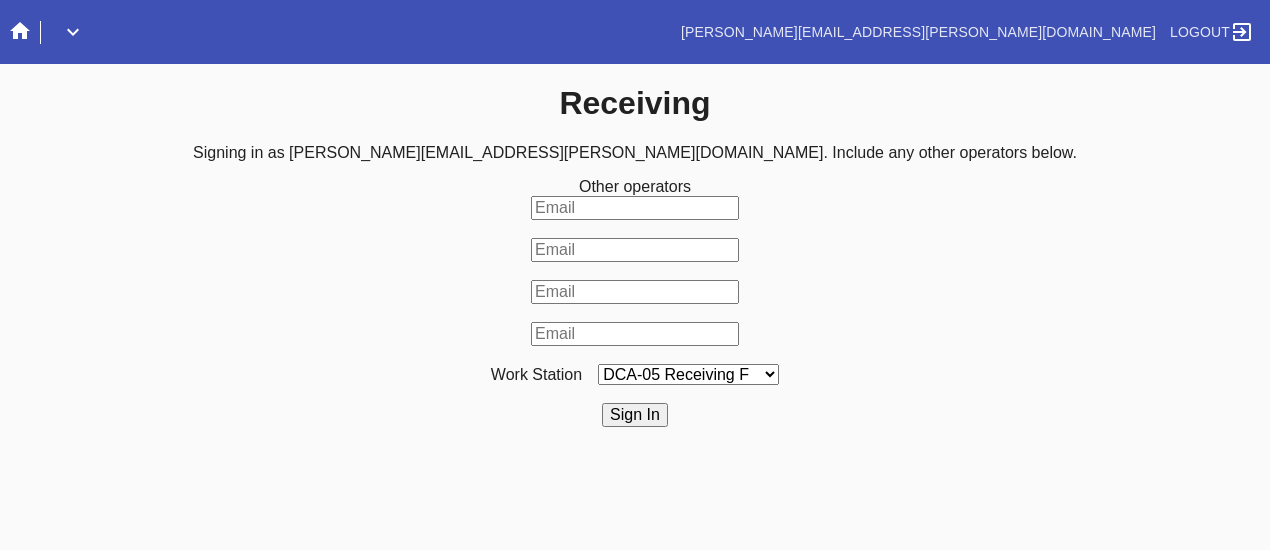 click on "LEX-01 AL5-R4
LEX-01 AL1-R1
LEX-01 AL5-R2
LEX-01 AL5-R5
LAS-01 Art Cell 4 - R1
LEX-01 AL1-R2
LEX-01 AL1-R3
LEX-01 AL5-R3
LEX-01 AL5-R6
LEX-01 AL1-R4
LEX-01 AC1-R1
LAS-01 Art Cell 1 - R1
LEX-01 AL4-R1
LEX-01 AC2-R1
LEX-01 AL4-R2
LEX-01 AC3-R1
LAS-01 Art Cell 5 - R1
LEX-01 AC4-R1
LAS-01 Art Cell 2 - R1
LAS-01 Art Cell 6 - R1
LAS-01 Art Cell 8 - R1
LEX-01 AL2-R1
LAS-01 Art Cell 3 - R1
DCA-05 Receiving A
DCA-05 Receiving B
DCA-05 Receiving C
DCA-05 Receiving D
LEX-01 AL2-R2
DCA-05 Receiving E
DCA-05 Receiving F
DCA-05 Receiving G
DCA-05 Receiving H
LAS-01 Art Cell 7 - R1
LEX-01 AL3-R1
LEX-01 AL3-R2
LEX-01 AL3-R3
LEX-01 AL3-R4
LEX-01 AL5-R1" at bounding box center (688, 374) 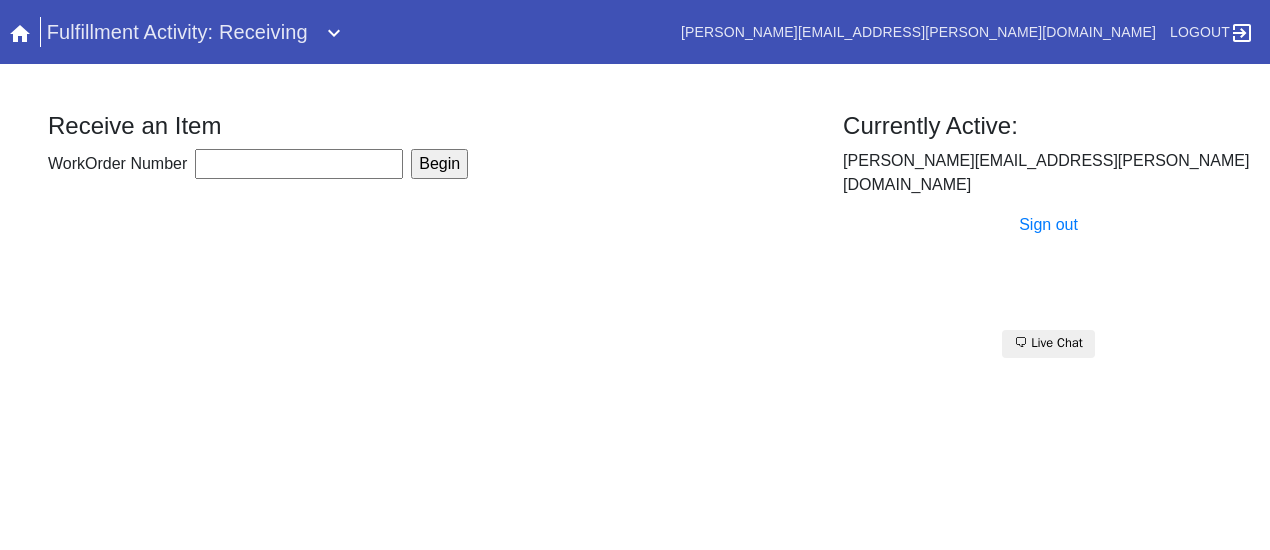 scroll, scrollTop: 0, scrollLeft: 0, axis: both 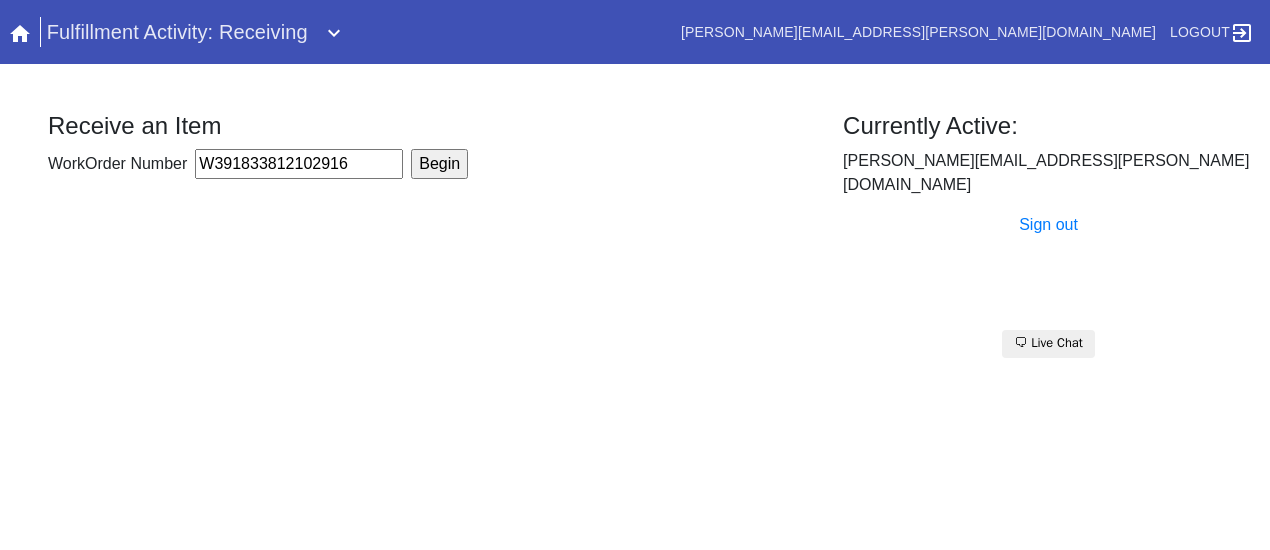 type on "W391833812102916" 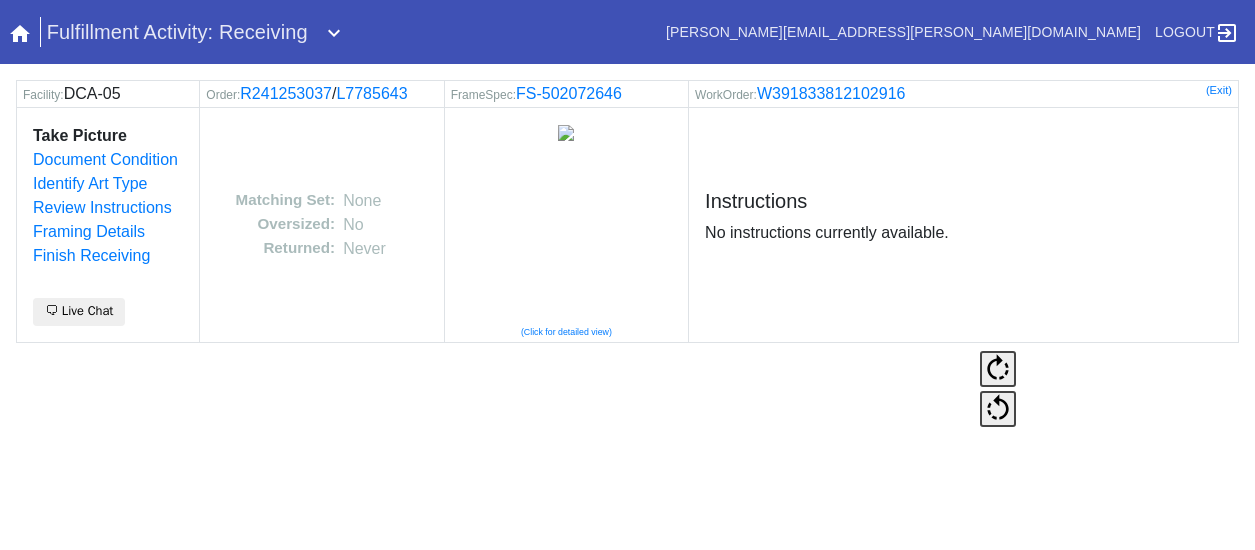 scroll, scrollTop: 0, scrollLeft: 0, axis: both 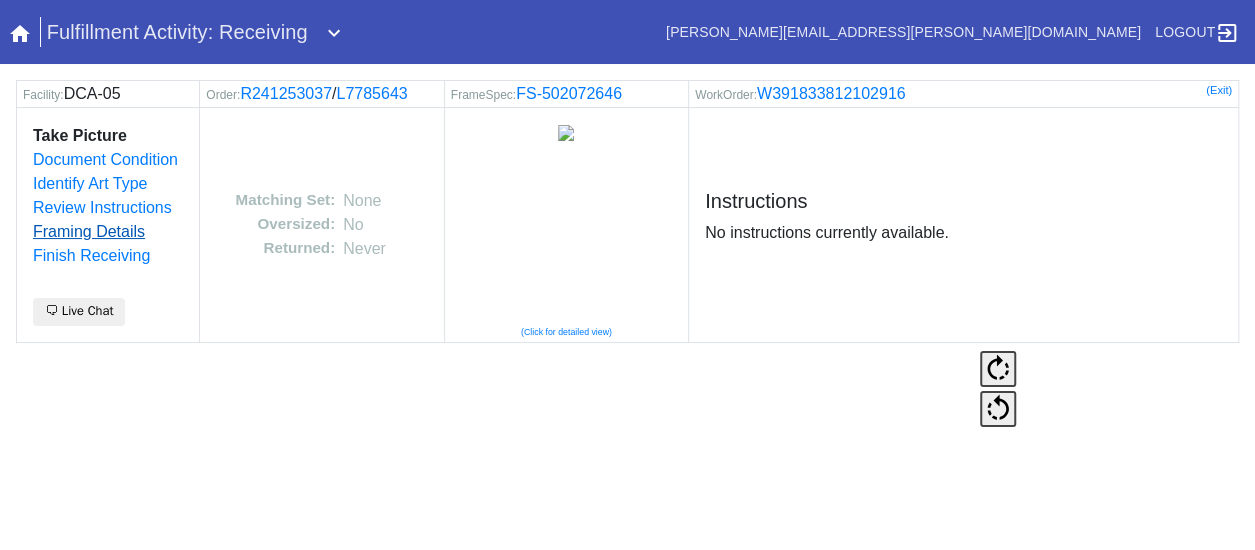 click on "Framing Details" at bounding box center [89, 231] 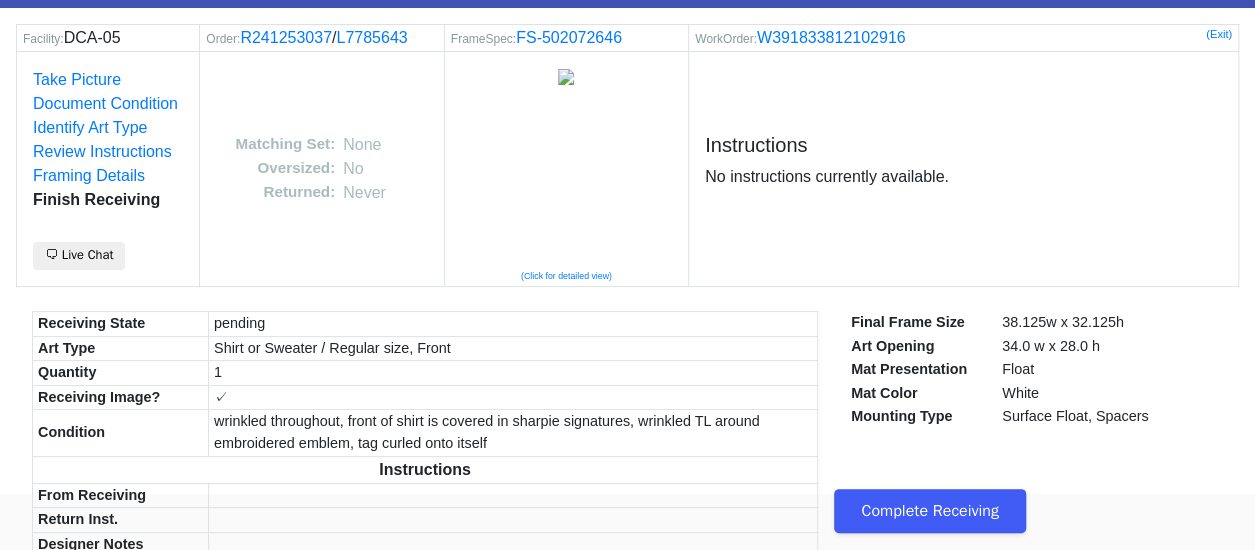 scroll, scrollTop: 86, scrollLeft: 0, axis: vertical 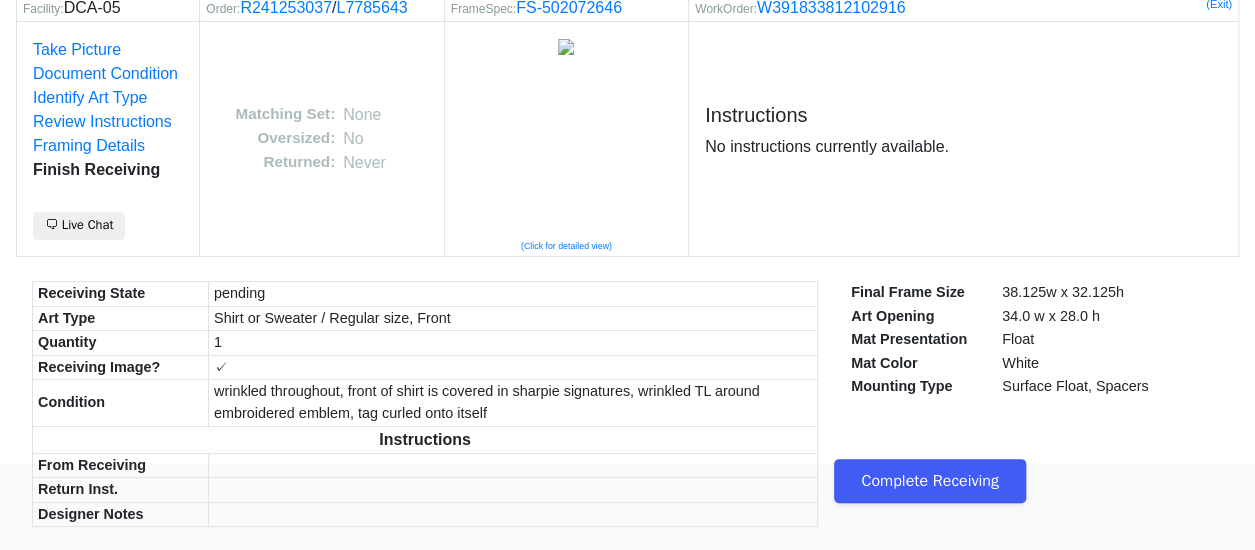 click on "Complete Receiving" at bounding box center (930, 481) 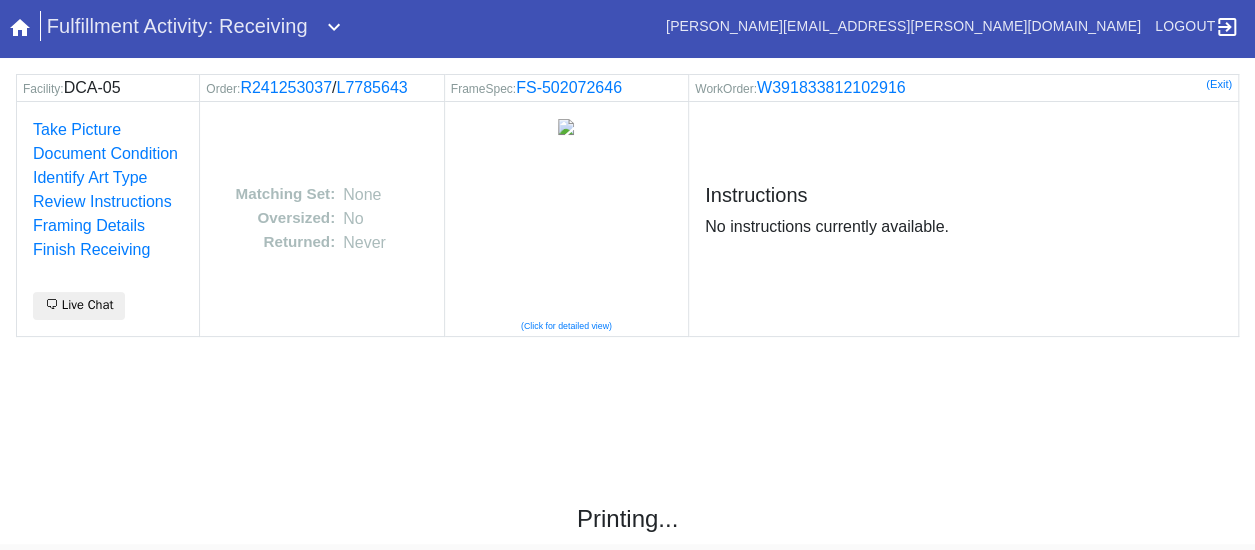 scroll, scrollTop: 108, scrollLeft: 0, axis: vertical 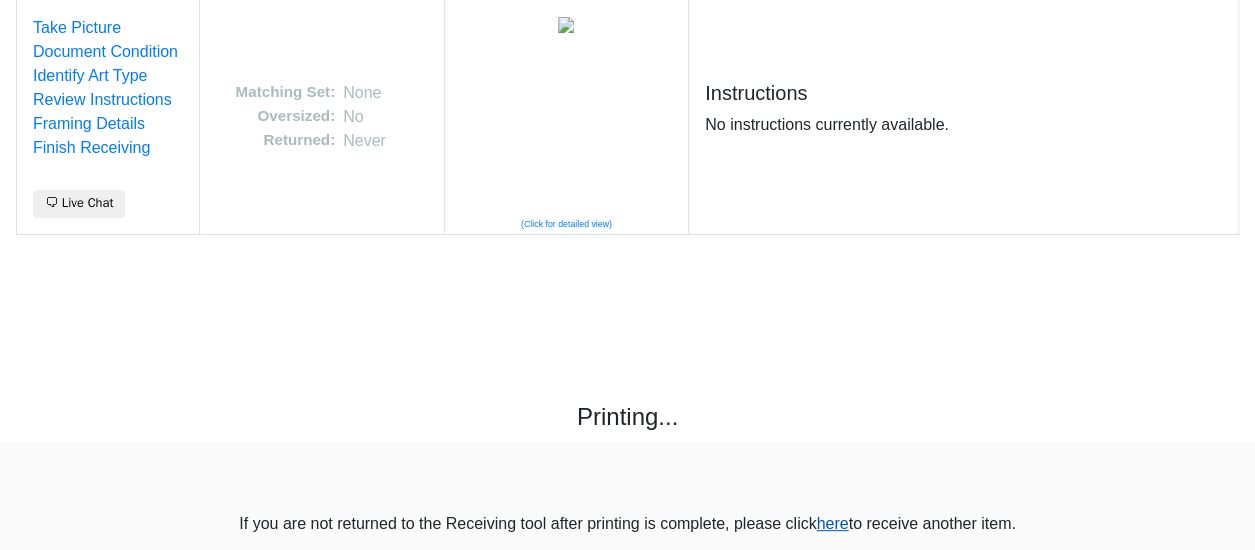 click on "here" at bounding box center (832, 523) 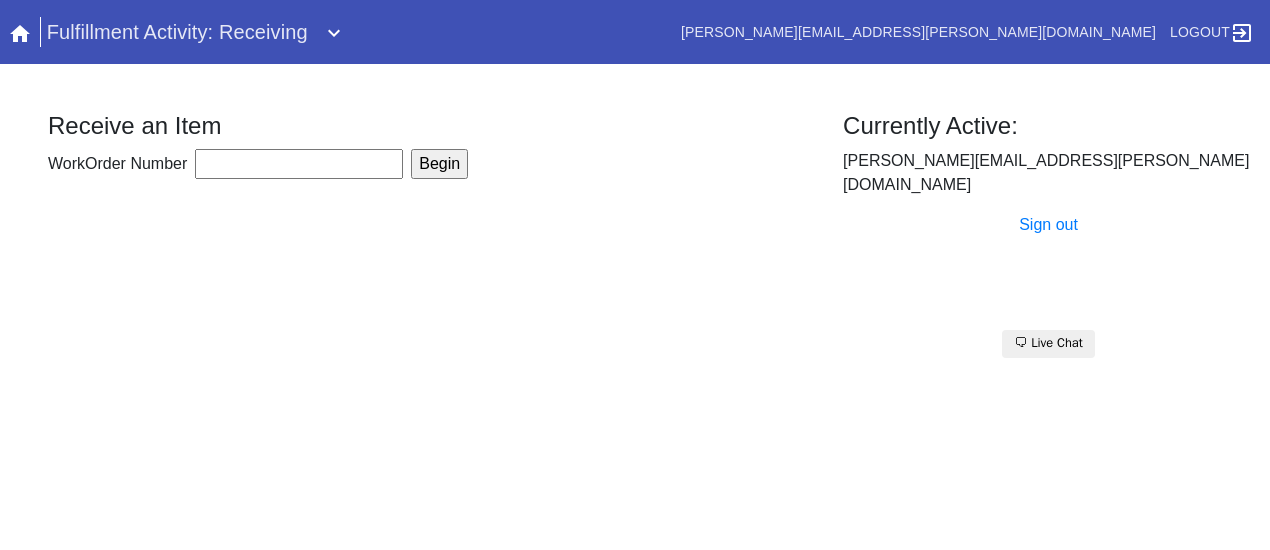 scroll, scrollTop: 0, scrollLeft: 0, axis: both 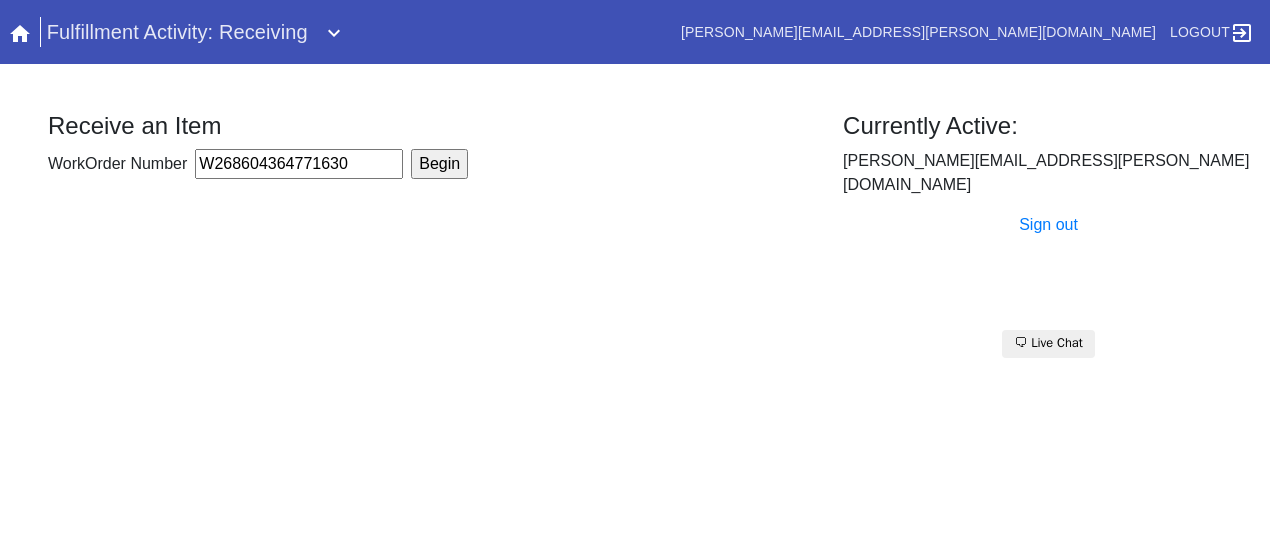 type on "W268604364771630" 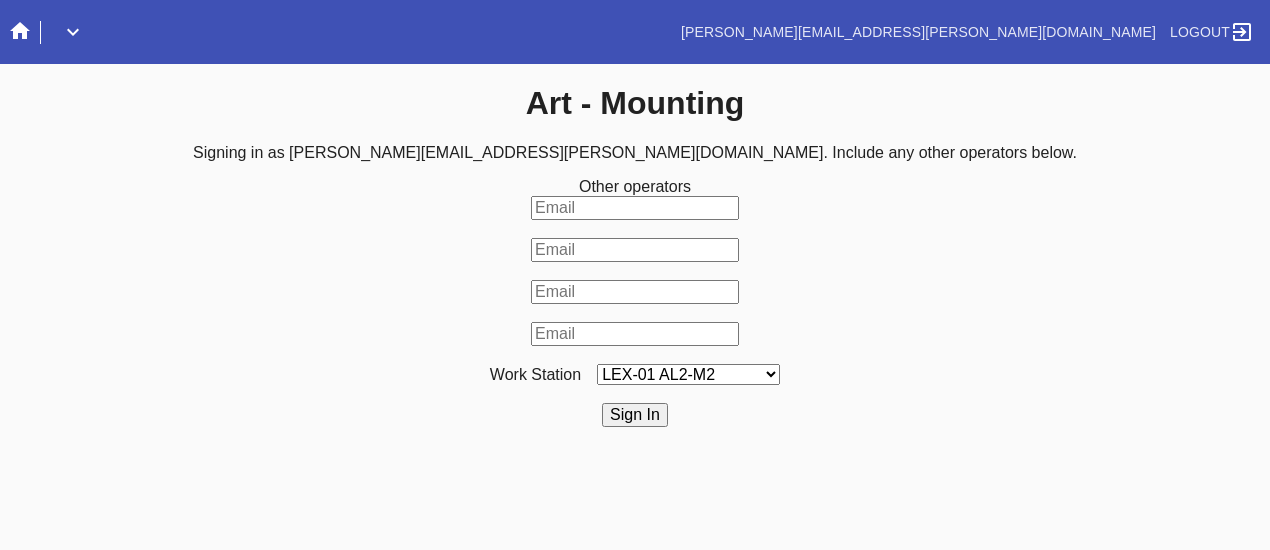 scroll, scrollTop: 0, scrollLeft: 0, axis: both 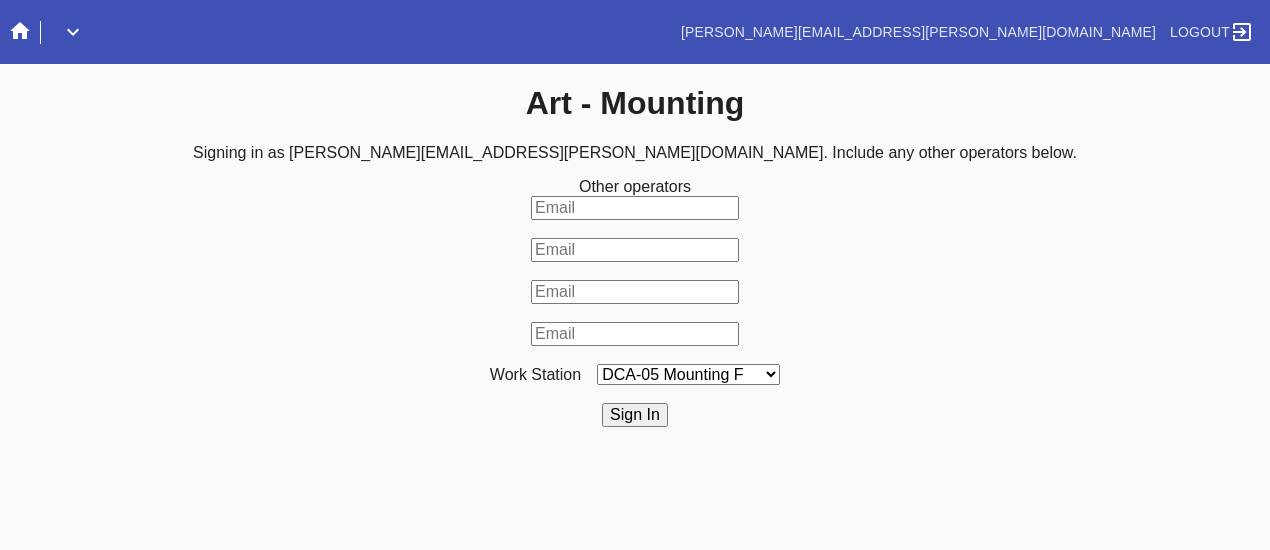click on "LEX-01 AL2-M2
LEX-01 AL5-M13
LAS-01 Art Cell 7 - M1
LEX-01 AL5-M14
LAS-01 Art Cell 4 - M1
LEX-01 AL4-M3
LEX-01 AL5-M1
LEX-01 AL5-M15
LEX-01 AL5-M17
LAS-01 Art Cell 8 - M1
LEX-01 AL5-M16
LEX-01 AL1-M1
LEX-01 AL5-M2
LEX-01 AC2-M2
LEX-01 AL5-M18
LAS-01 Art Cell 1 - M1
LEX-01 AL1-M2
LEX-01 AL5-M3
LEX-01 AL1-M3
LEX-01 AL4-M1
LEX-01 AL5-M4
LAS-01 Art Cell 5 - M1
LEX-01 AL1-M4
LEX-01 AL4-M2
LEX-01 AL5-M5
LEX-01 AC1-M1
LEX-01 AL4-M4
LEX-01AL5-M6
LEX-01 AC2-M1
LEX-01 AL4-M5
LEX-01 AL4-M6
LEX-01 AL5-M7
LAS-01 Art Cell 2 - M1
LEX-01 AL4-M7
LEX-01 AC3-M1
LEX-01 AL5-M8
LEX-01 AL5-M9
LEX-01 AC4-M1
LAS-01 Art Cell 6 - M1
LEX-01 AL4-M8
LEX-01 AL5-M10
LEX-01 AL5-M11
DCA-05 Mounting A
DCA-05 Mounting B
DCA-05 Mounting C
DCA-05 Mounting D
LEX-01 AL5-M12
LAS-01 Art Cell 3 - M1
DCA-05 Mounting E
DCA-05 Mounting F
DCA-05 Mounting G
DCA-05 Mounting H
LEX-01 AL3-M1
LEX-01 AL3-M2
LEX-01 AL3-M3
LEX-01 AL3-M4
LEX-01 AL2-M1" at bounding box center [688, 374] 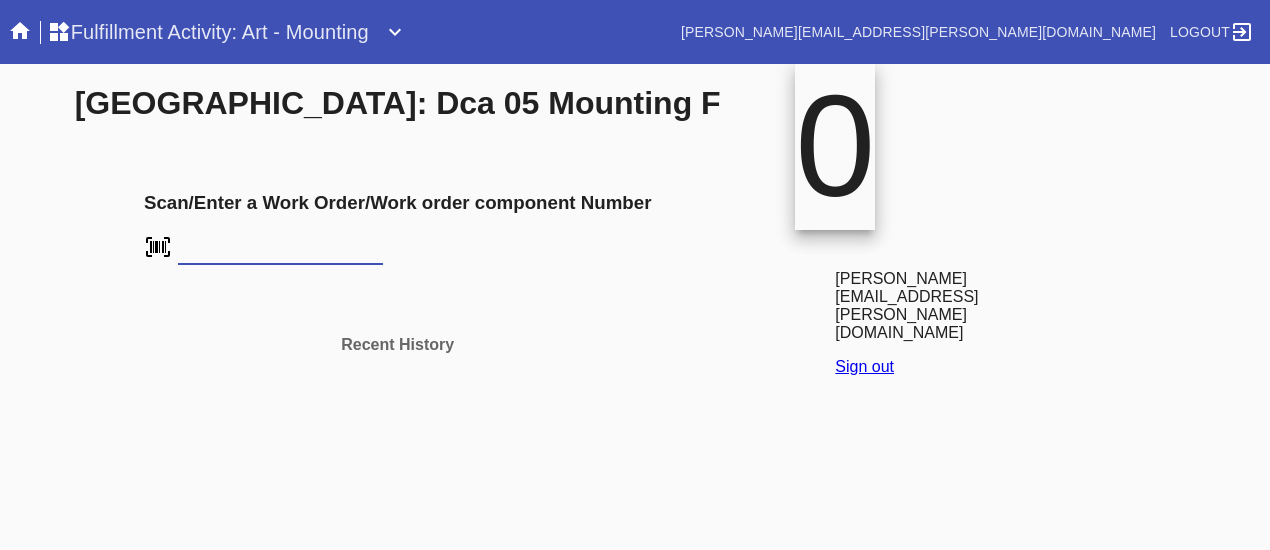 scroll, scrollTop: 0, scrollLeft: 0, axis: both 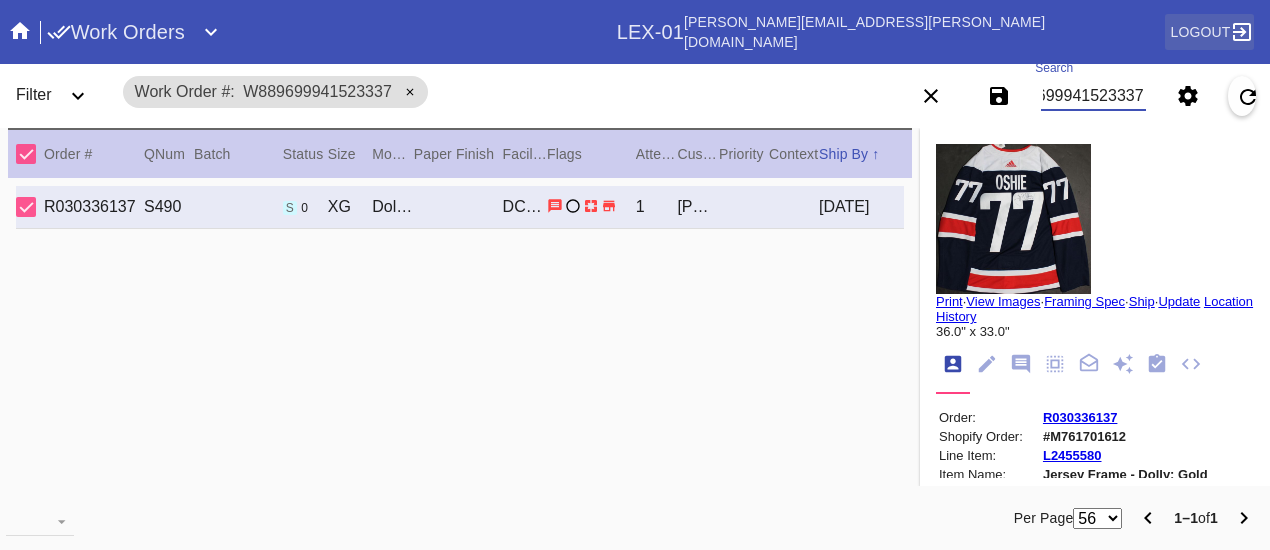 drag, startPoint x: 1040, startPoint y: 98, endPoint x: 1240, endPoint y: 30, distance: 211.24394 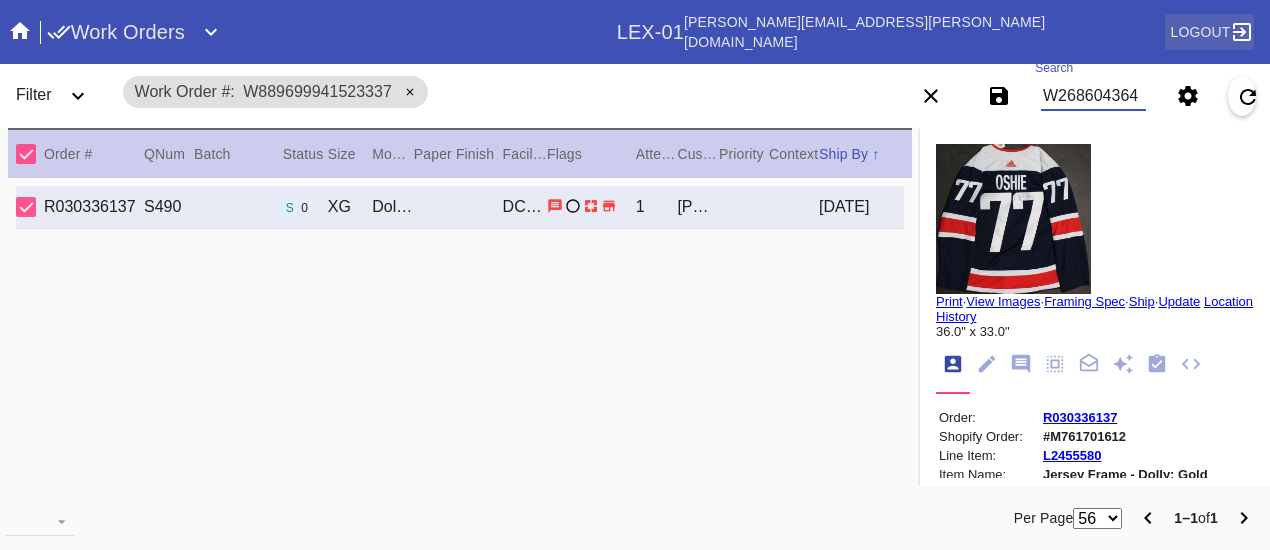 scroll, scrollTop: 0, scrollLeft: 0, axis: both 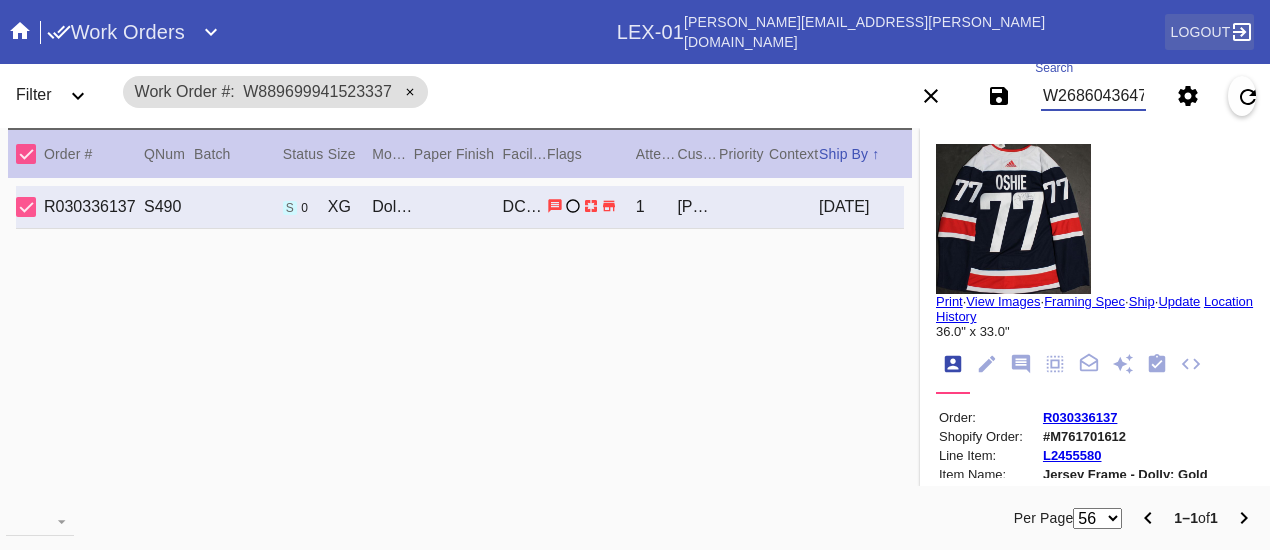 type on "W268604364771630" 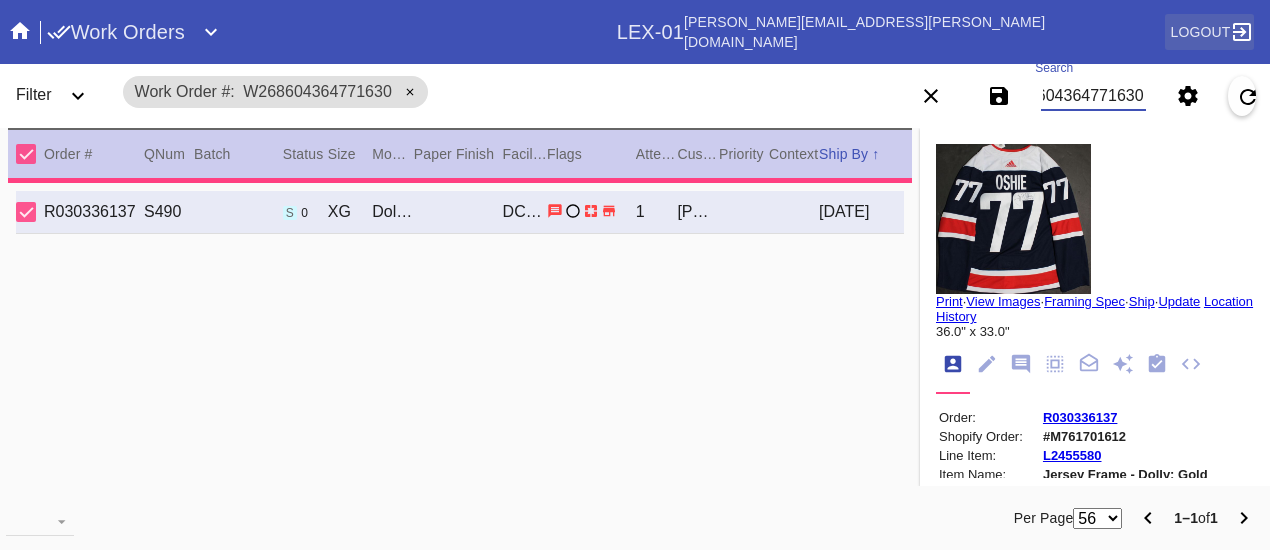 type on "1.5" 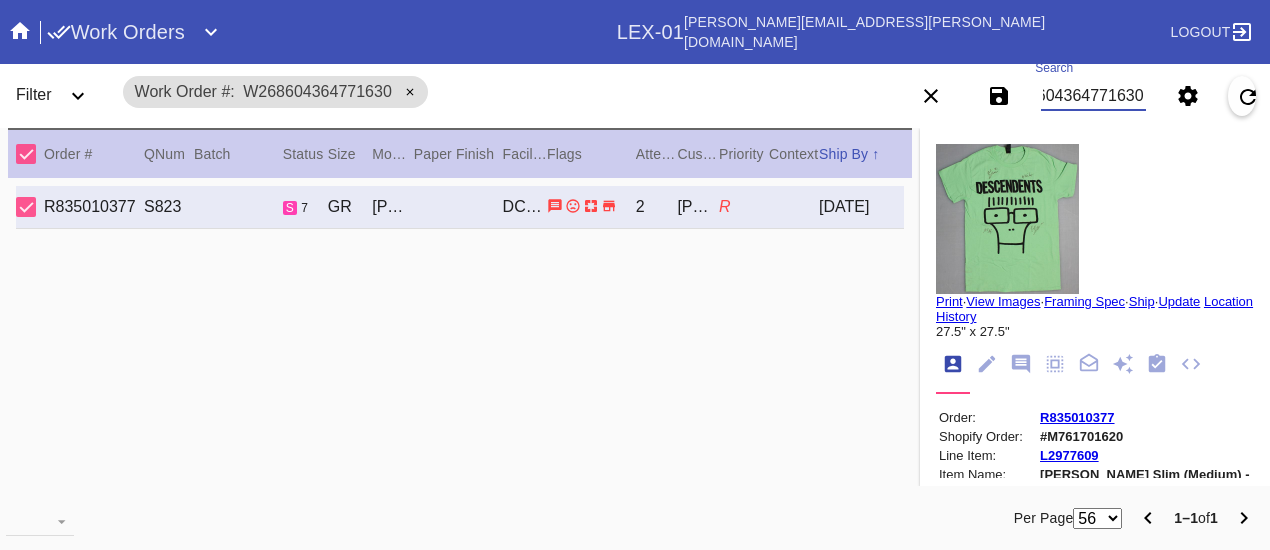 scroll, scrollTop: 0, scrollLeft: 0, axis: both 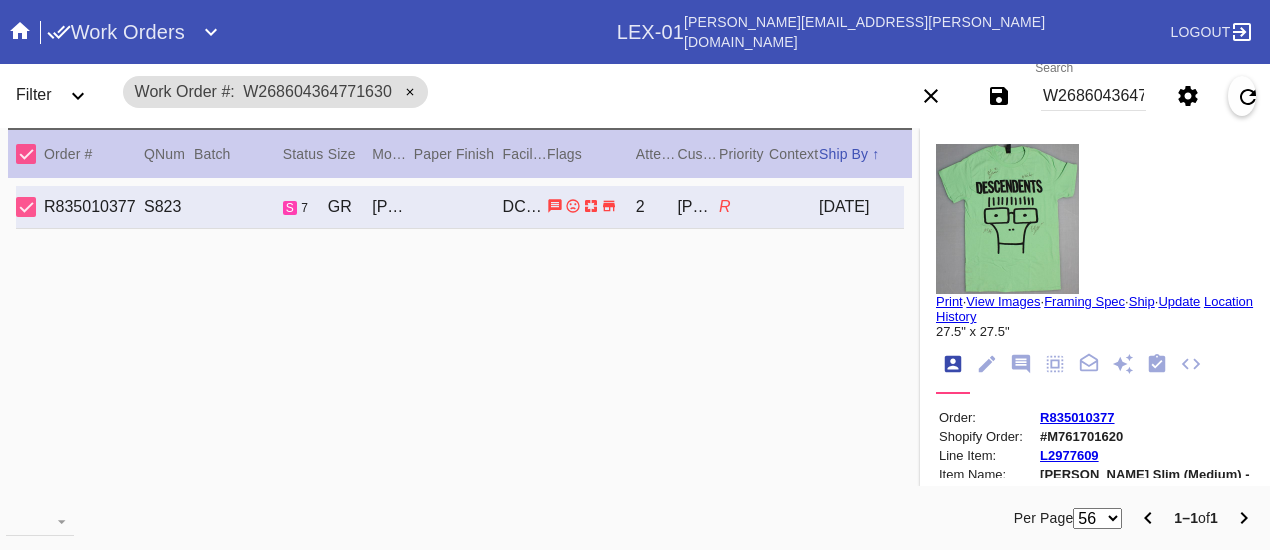 click at bounding box center (1007, 219) 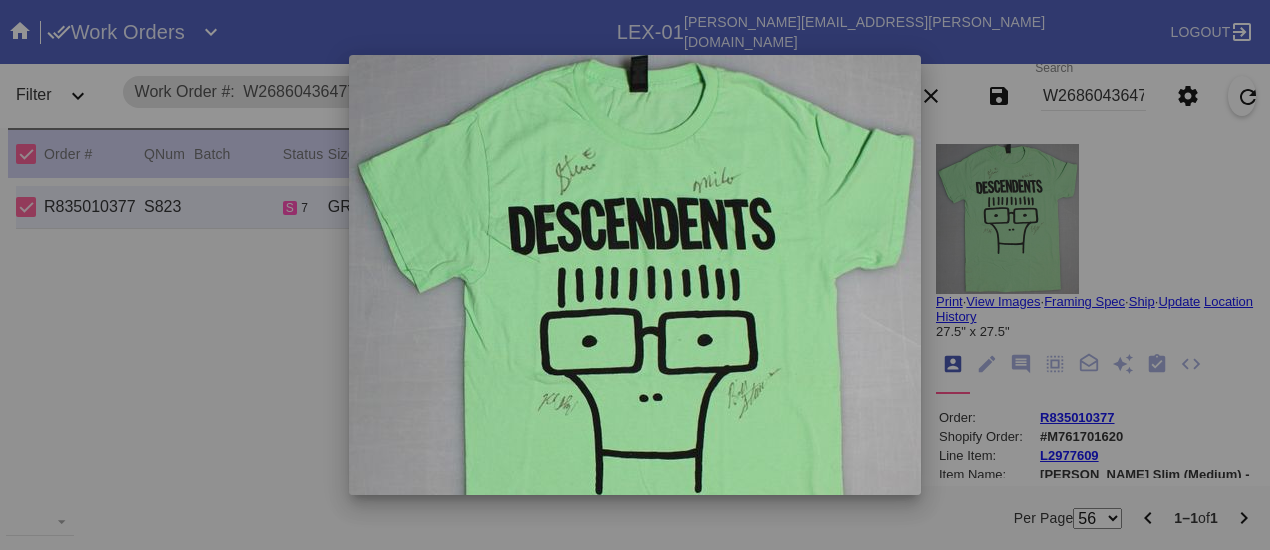scroll, scrollTop: 160, scrollLeft: 0, axis: vertical 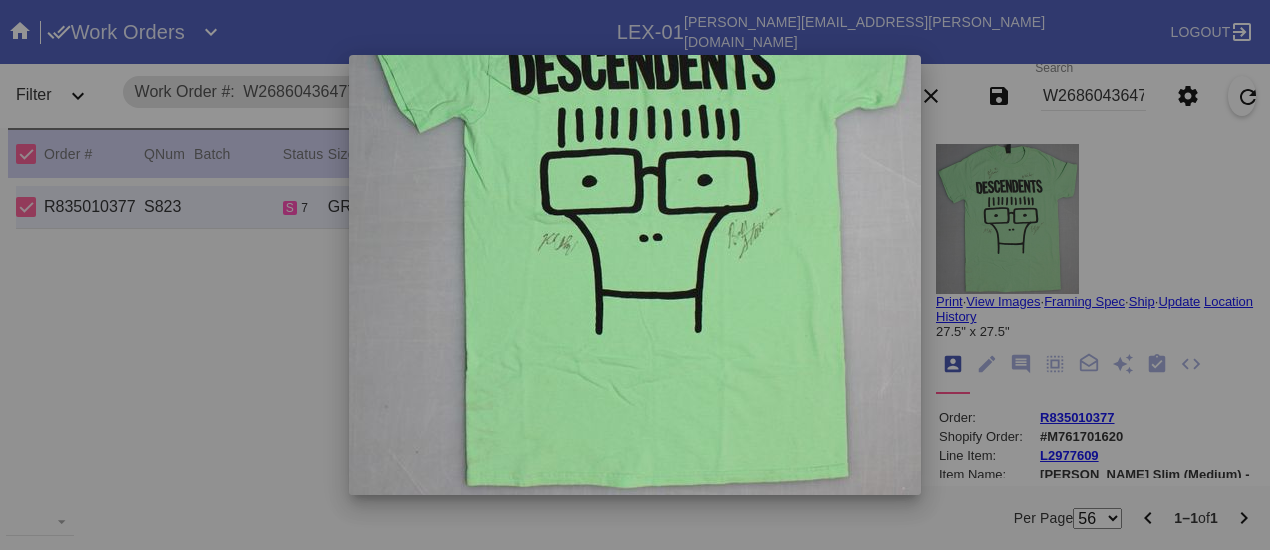click at bounding box center [635, 275] 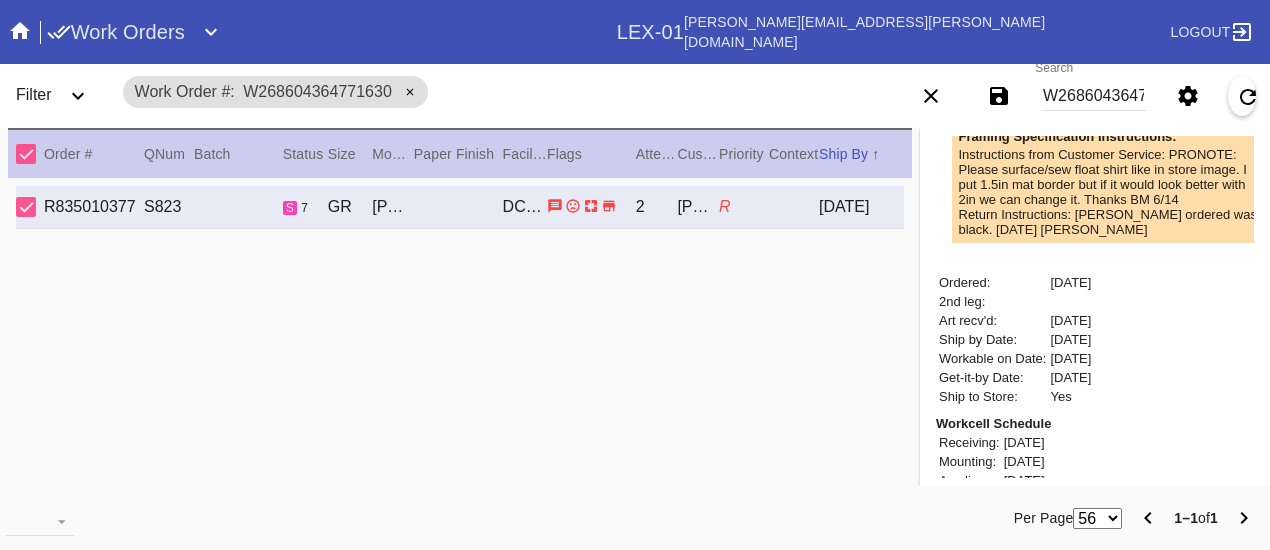 scroll, scrollTop: 0, scrollLeft: 0, axis: both 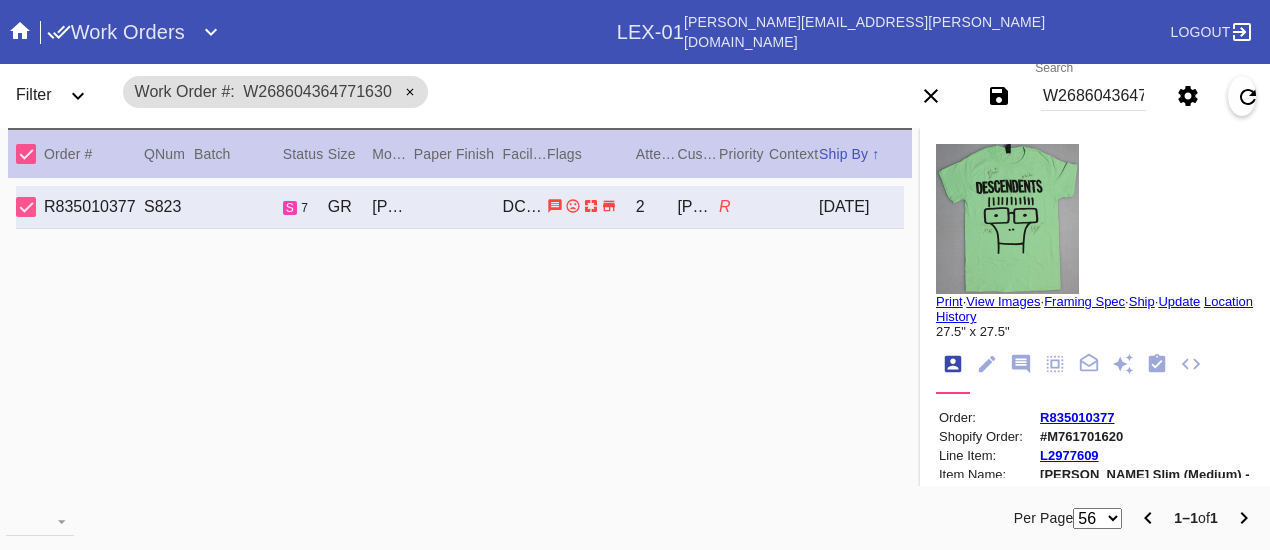 click on "View Images" at bounding box center (1003, 301) 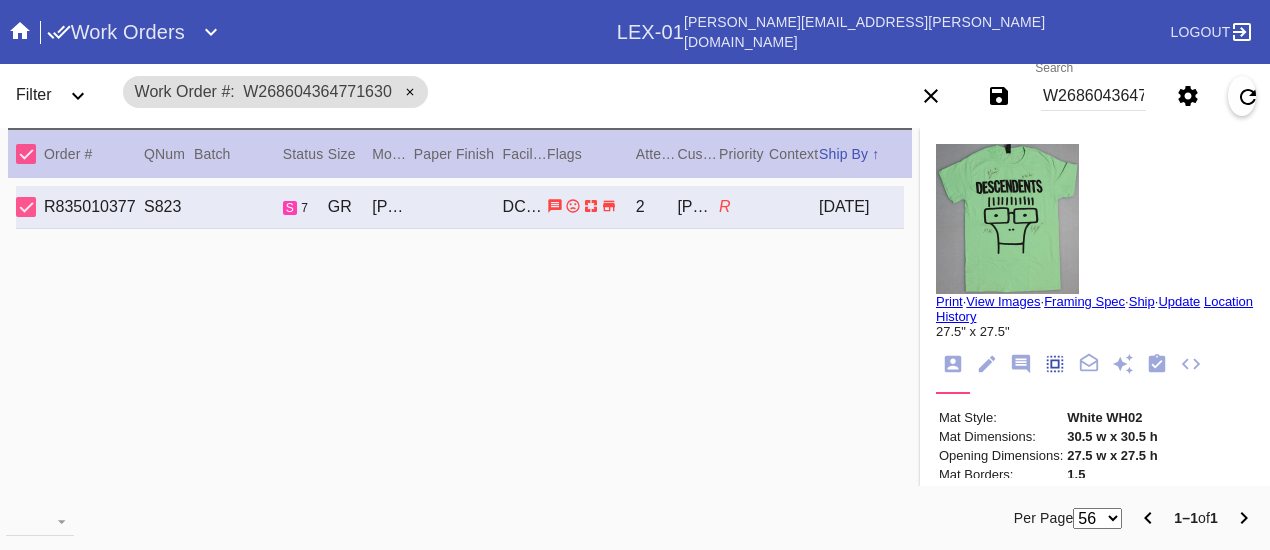scroll, scrollTop: 171, scrollLeft: 0, axis: vertical 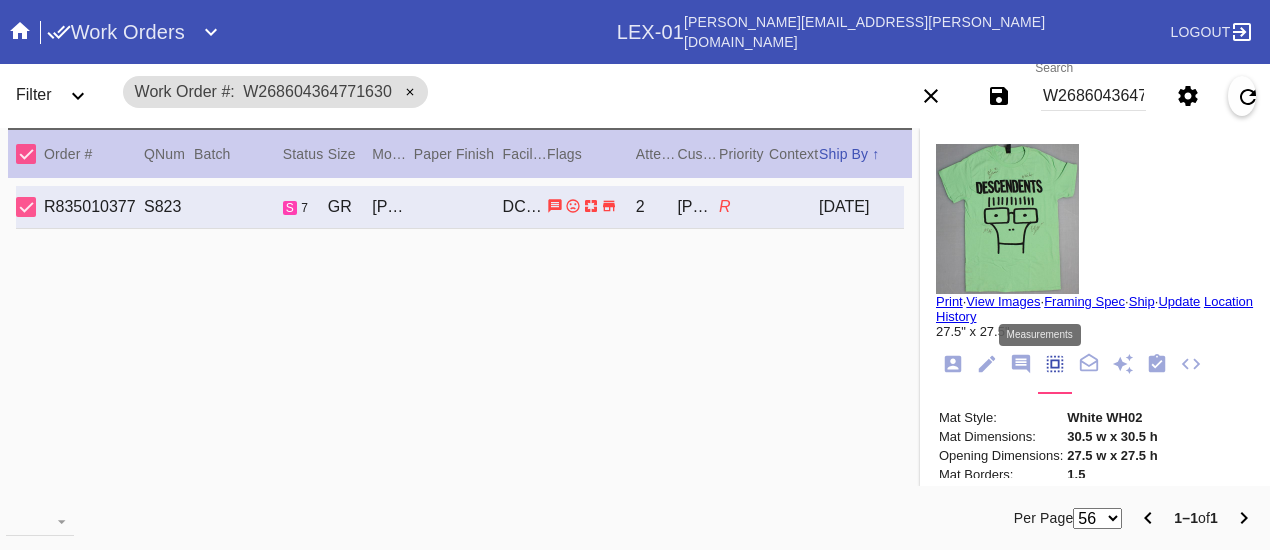 click 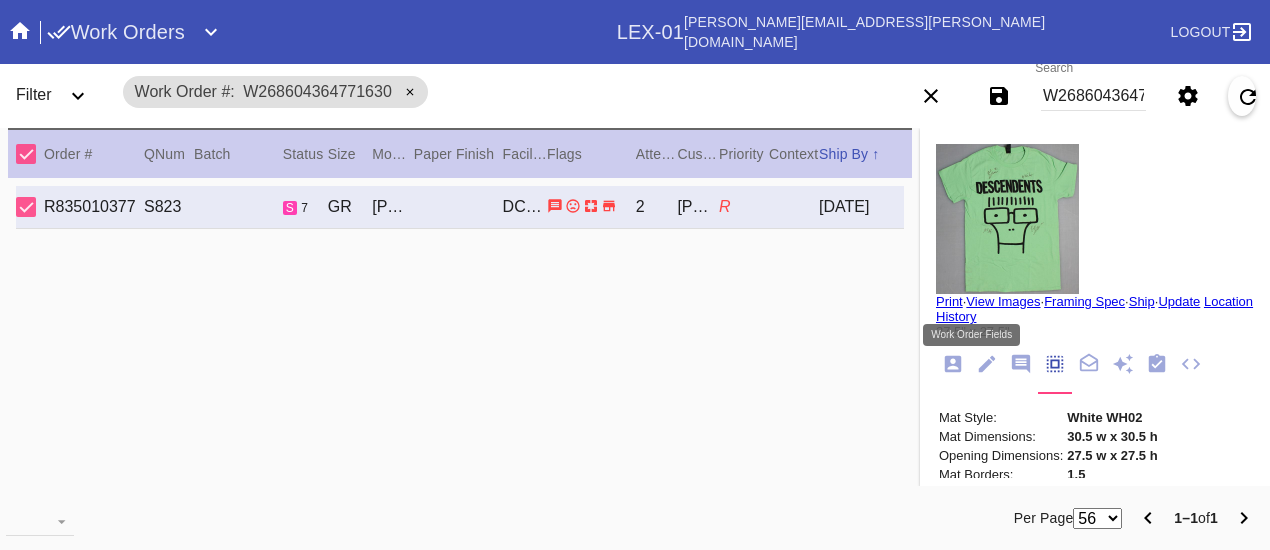 click 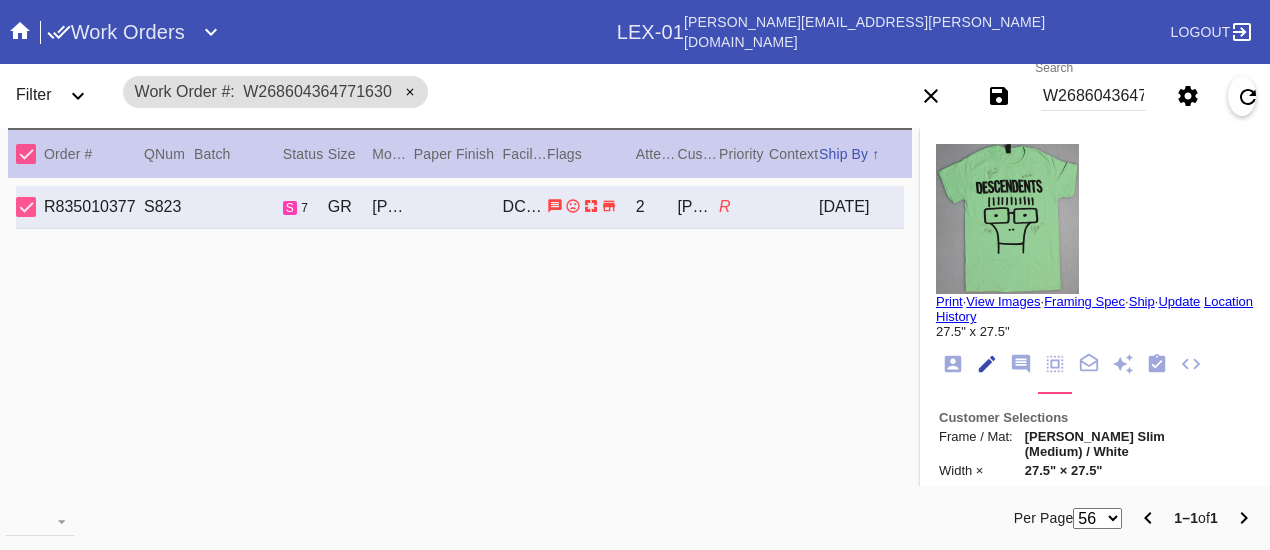 scroll, scrollTop: 73, scrollLeft: 0, axis: vertical 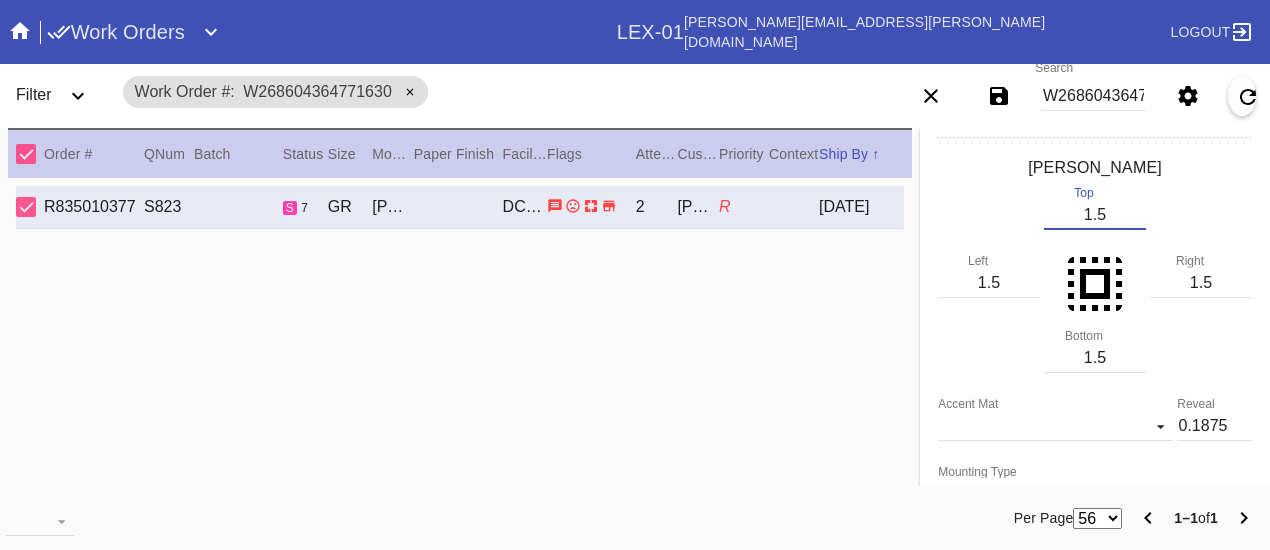 drag, startPoint x: 1090, startPoint y: 221, endPoint x: 1029, endPoint y: 216, distance: 61.204575 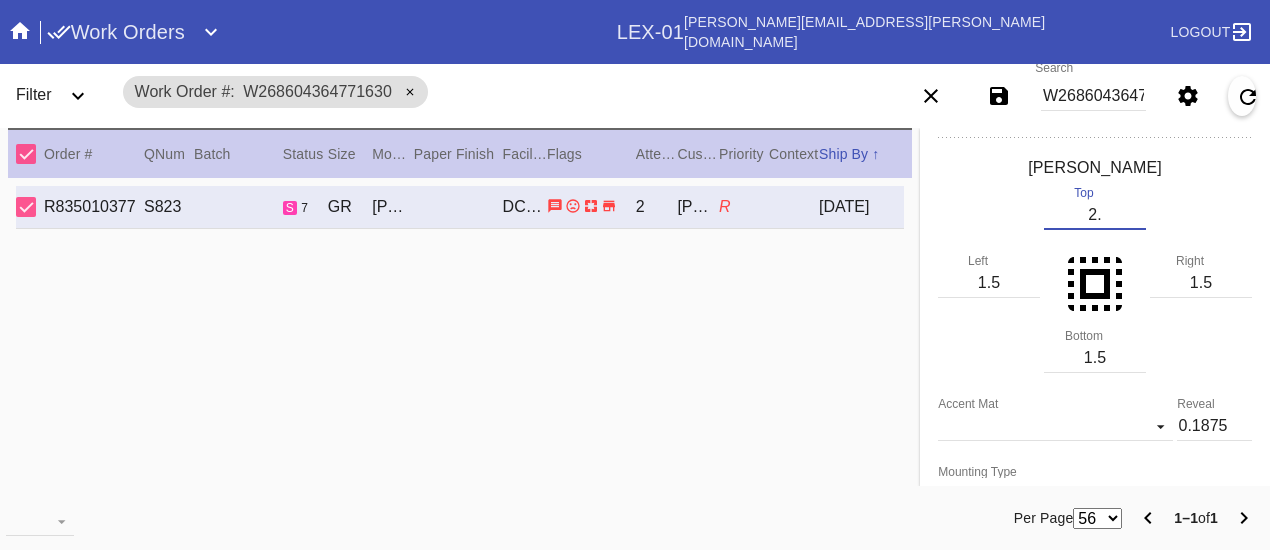 type on "2." 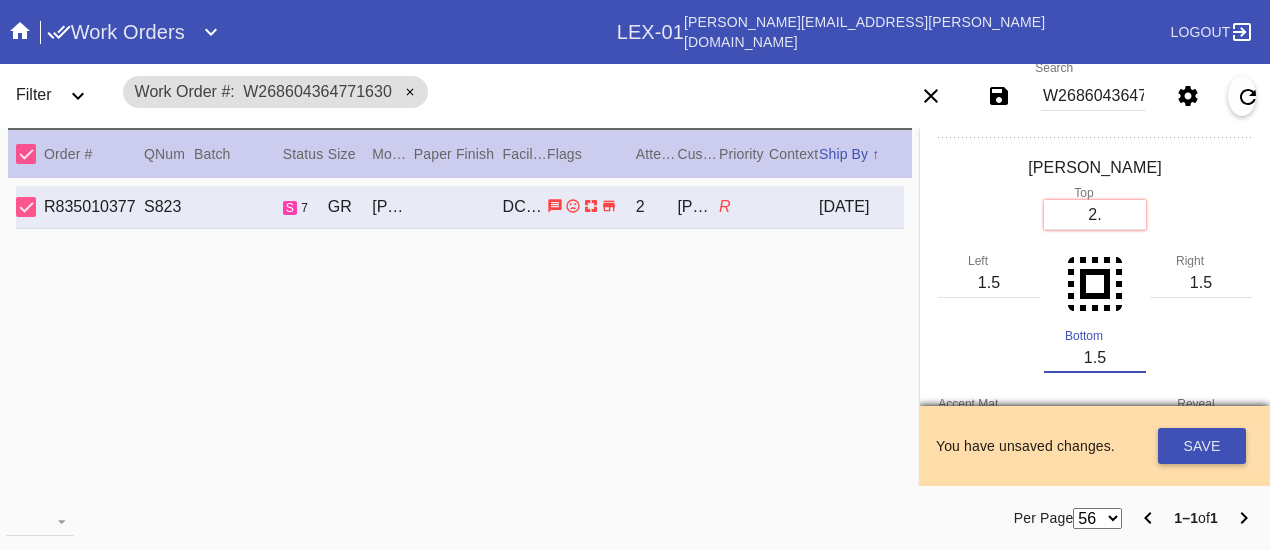 drag, startPoint x: 1090, startPoint y: 371, endPoint x: 940, endPoint y: 354, distance: 150.96027 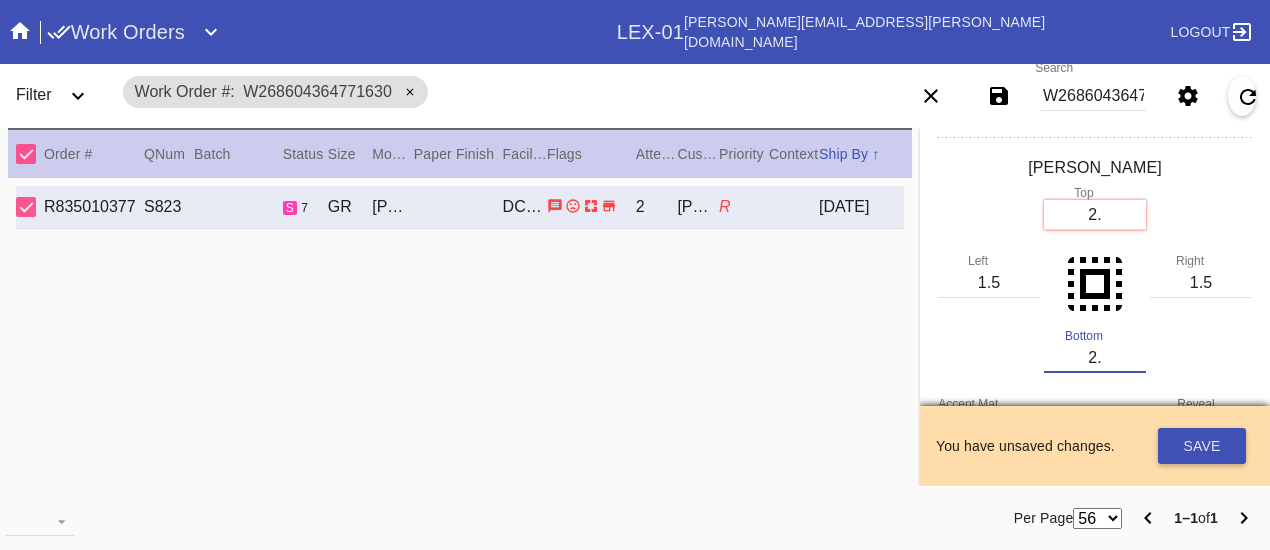 type on "2." 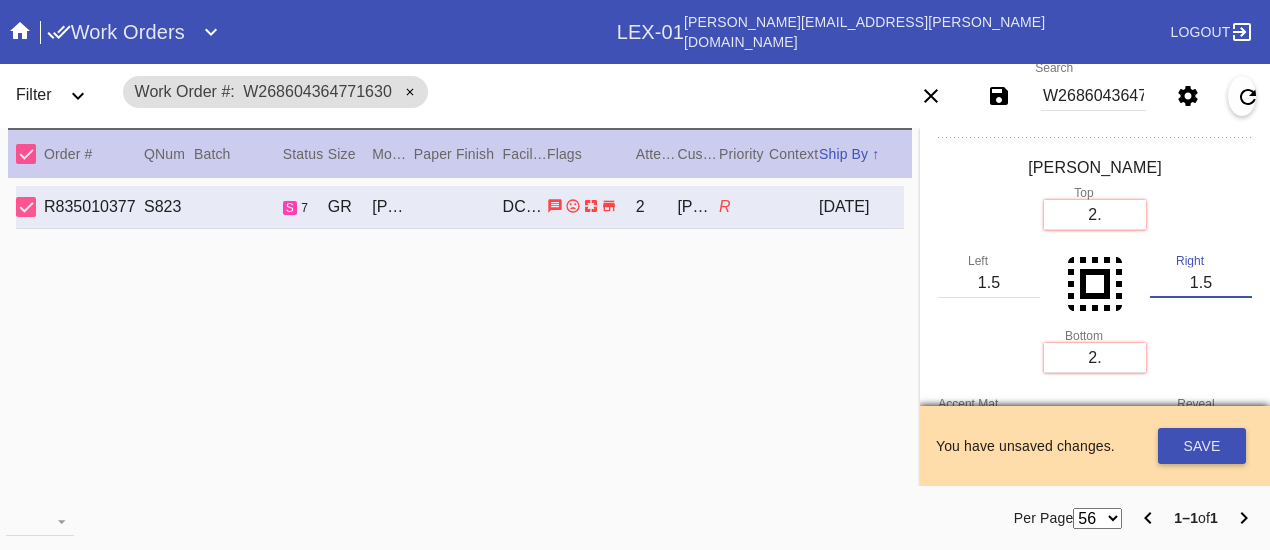drag, startPoint x: 1195, startPoint y: 291, endPoint x: 1086, endPoint y: 291, distance: 109 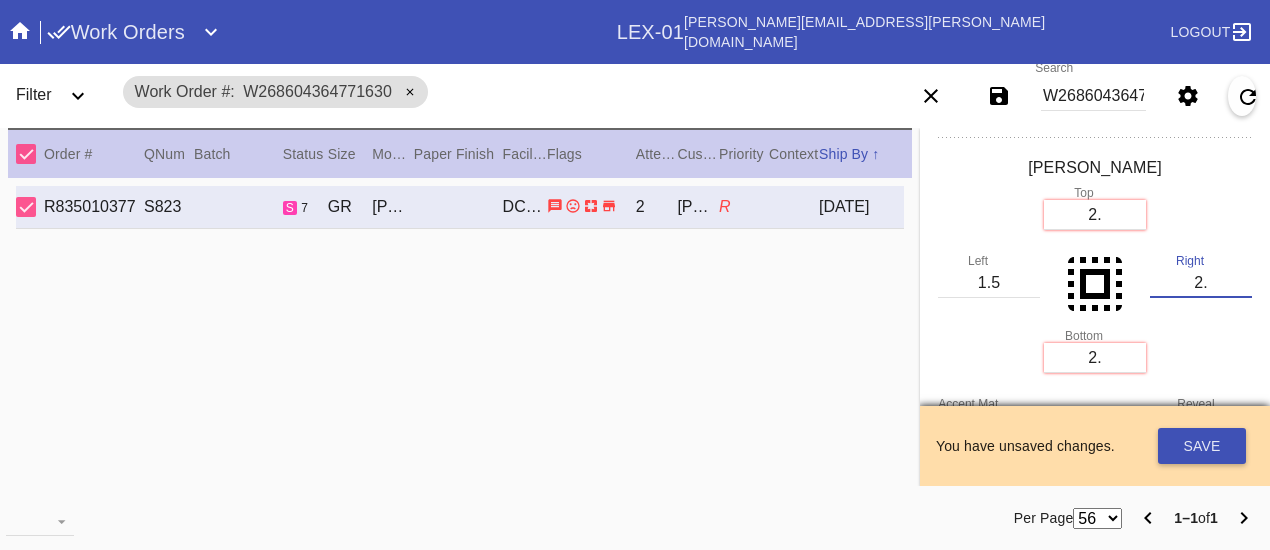type on "2." 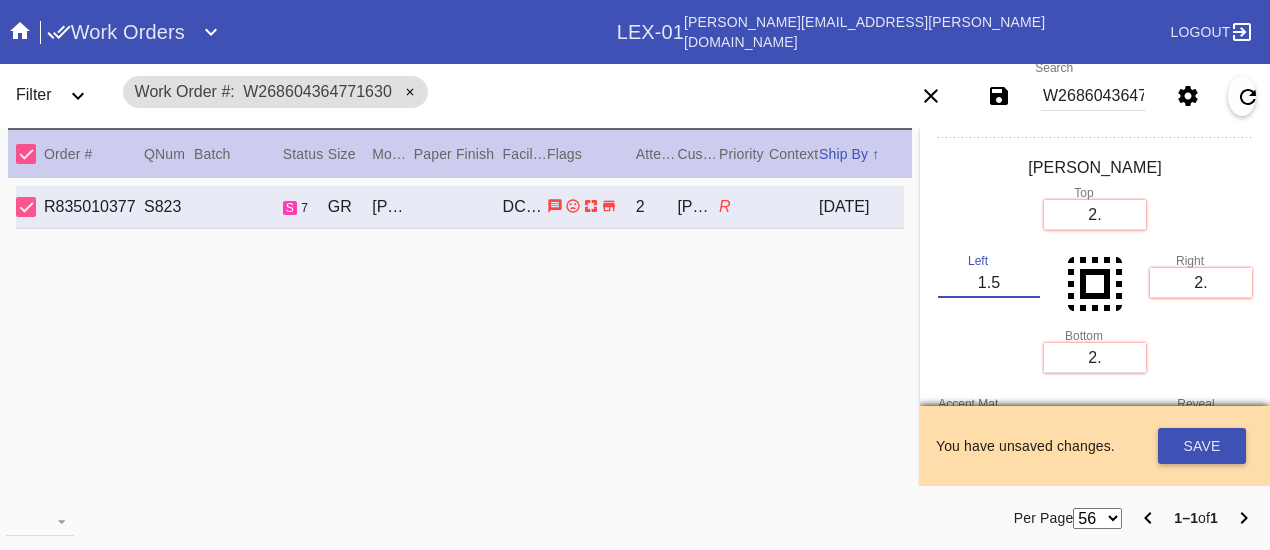 drag, startPoint x: 996, startPoint y: 293, endPoint x: 922, endPoint y: 287, distance: 74.24284 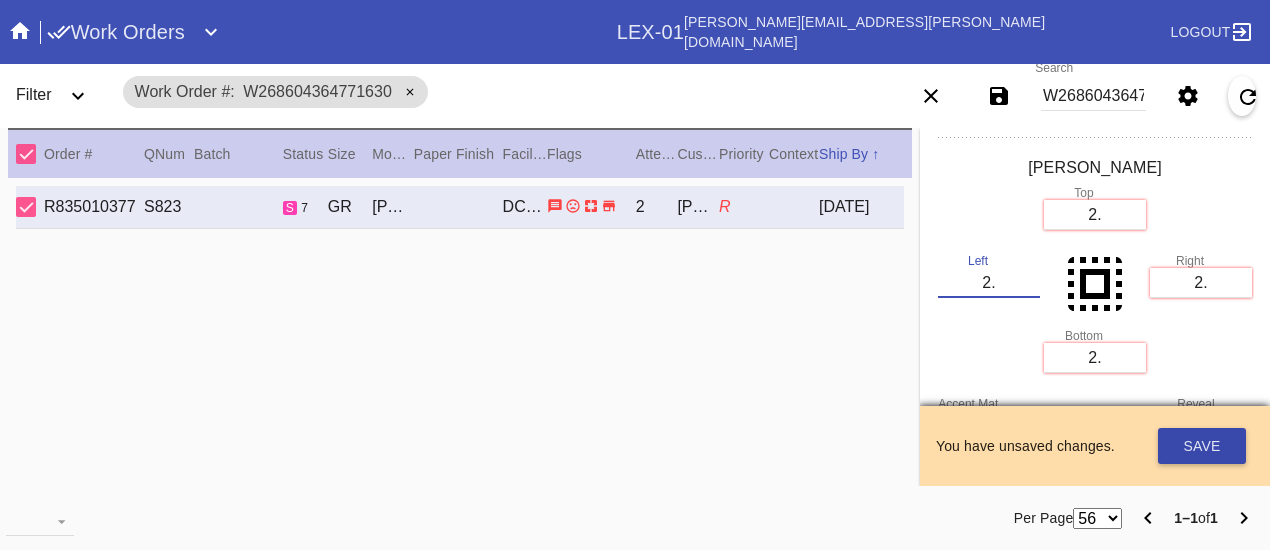 type on "2." 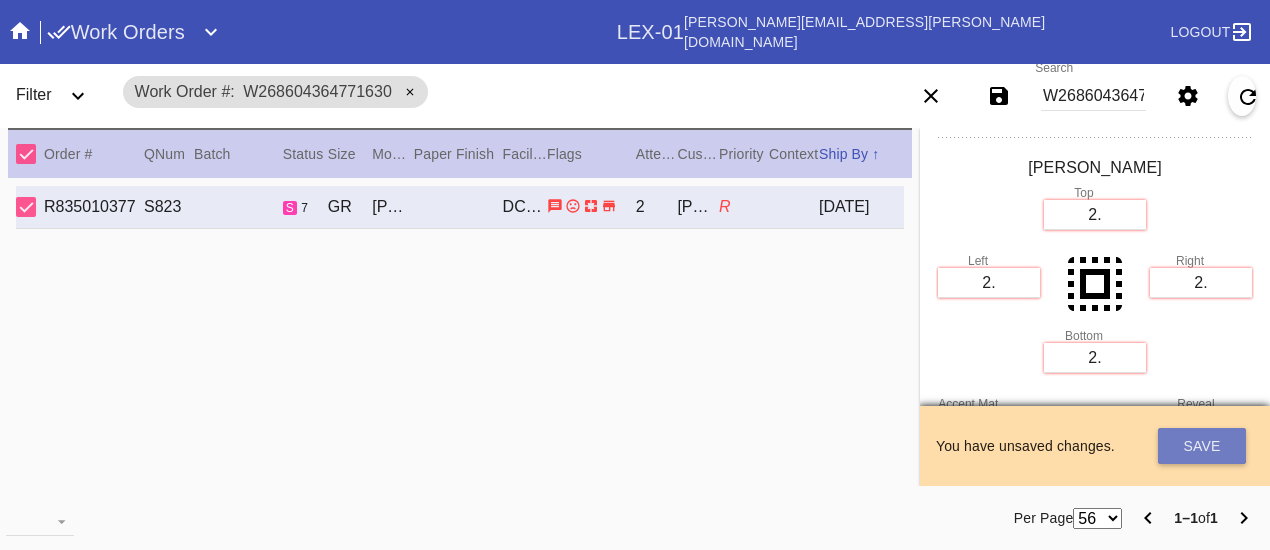 click on "Save" at bounding box center (1202, 446) 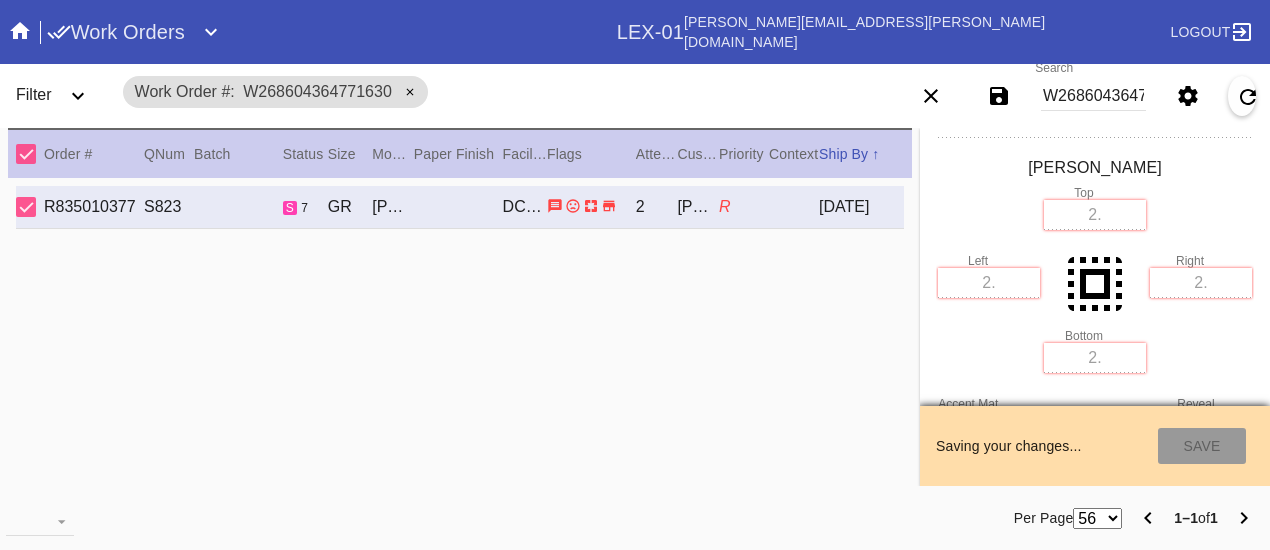 type on "2.0" 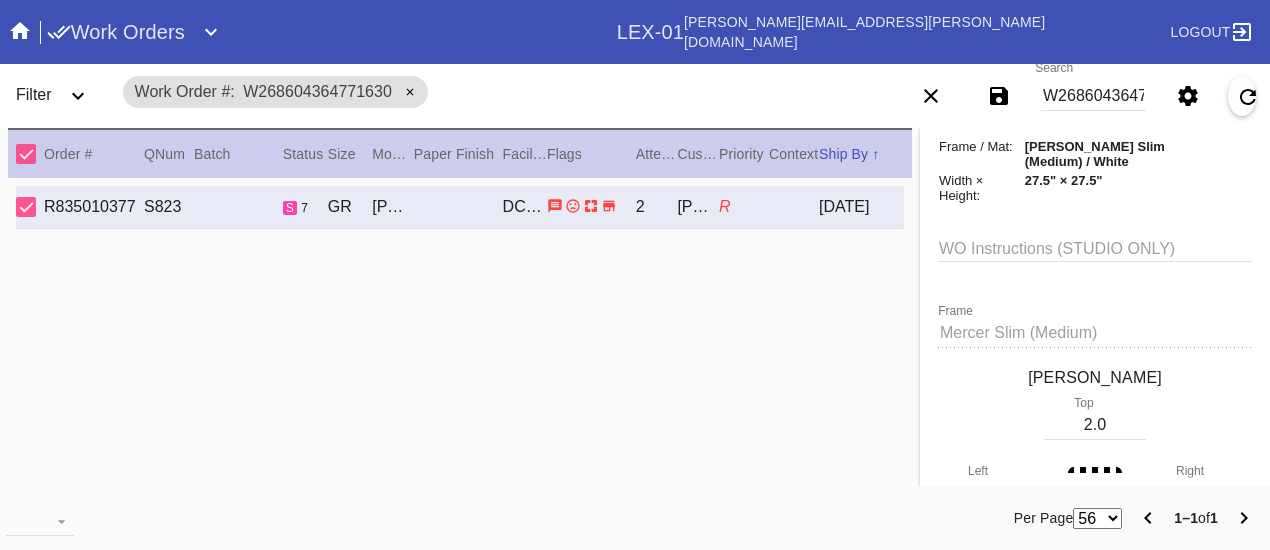 scroll, scrollTop: 0, scrollLeft: 0, axis: both 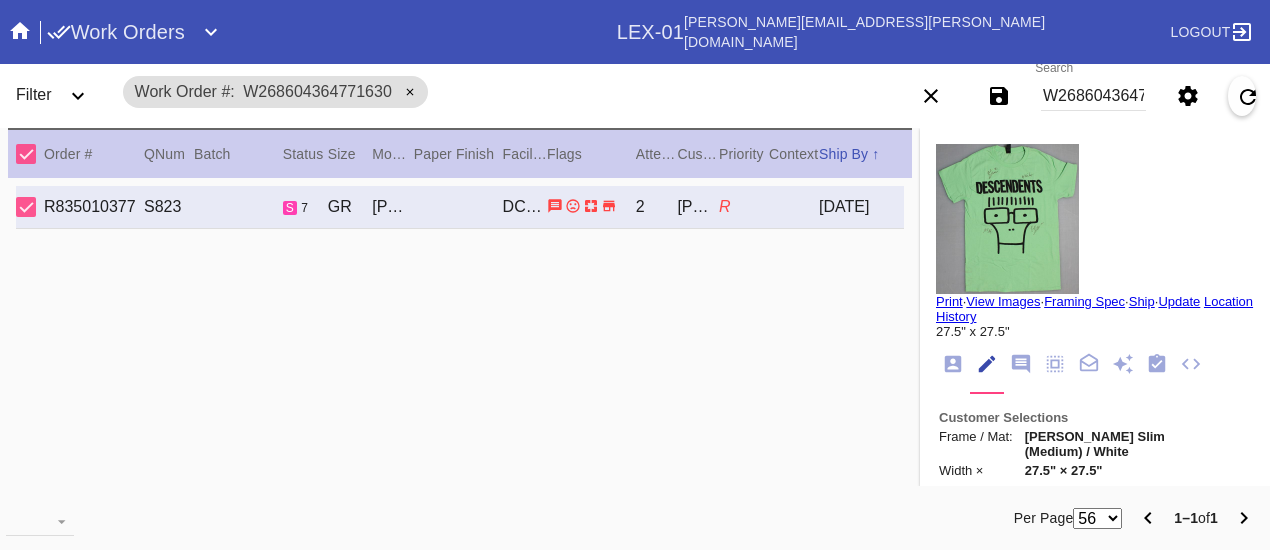 click on "Search W268604364771630" at bounding box center [1093, 96] 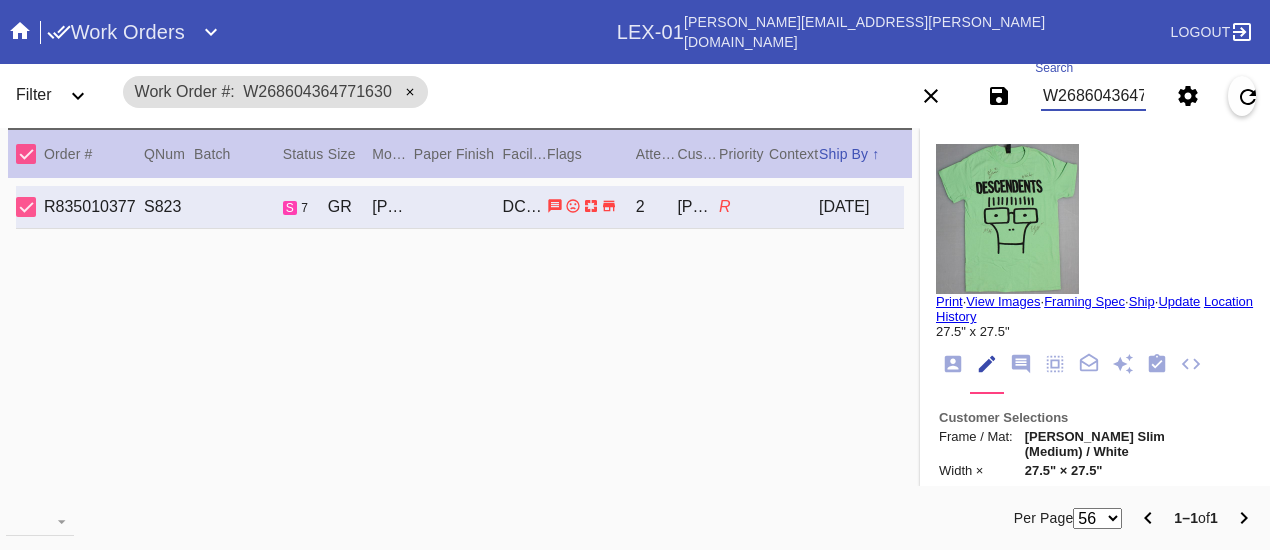 scroll, scrollTop: 0, scrollLeft: 48, axis: horizontal 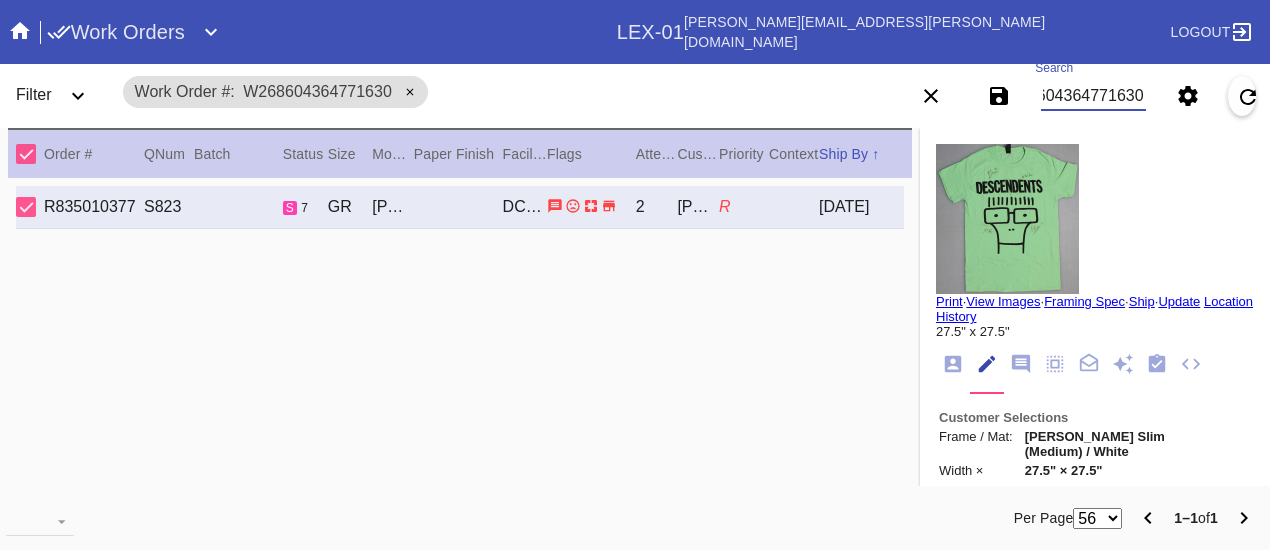 drag, startPoint x: 1042, startPoint y: 91, endPoint x: 1280, endPoint y: 88, distance: 238.0189 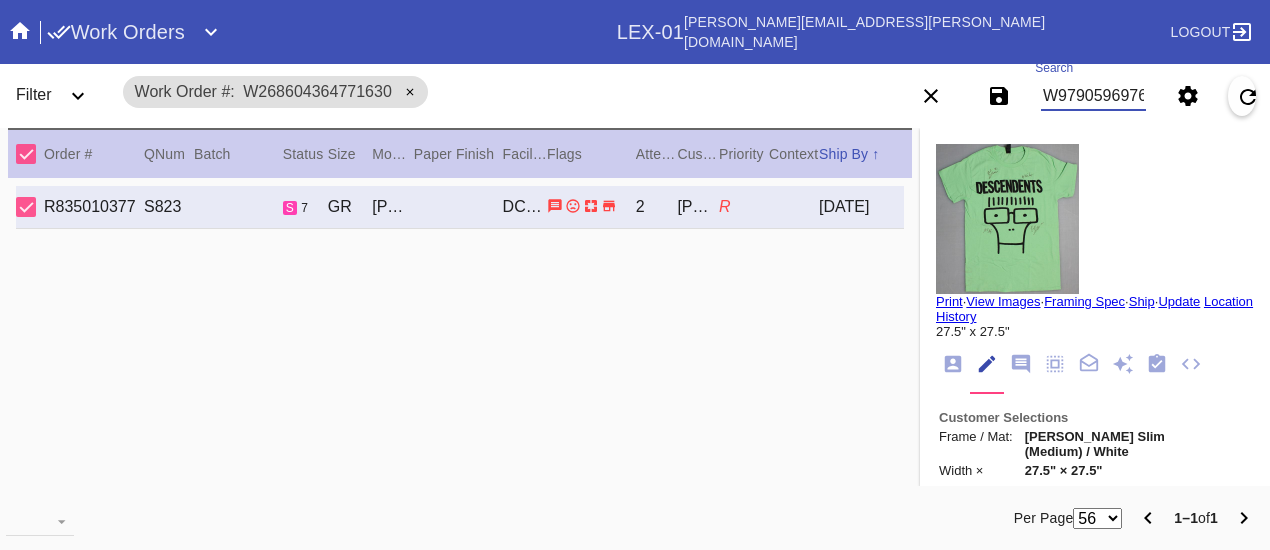 scroll, scrollTop: 0, scrollLeft: 48, axis: horizontal 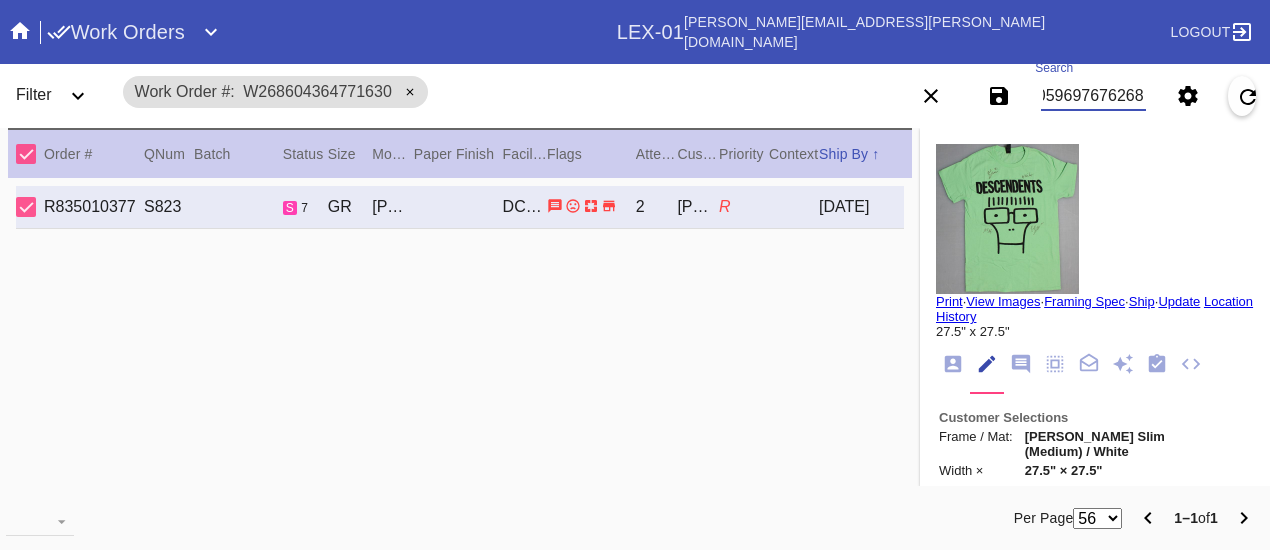 type on "W979059697676268" 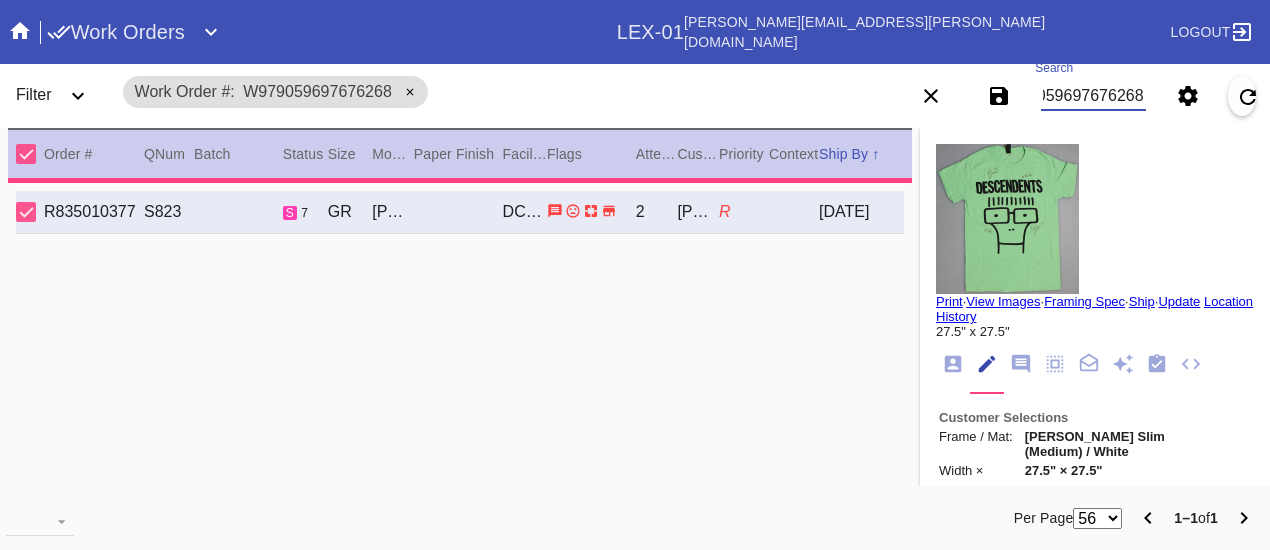 type on "3.6875" 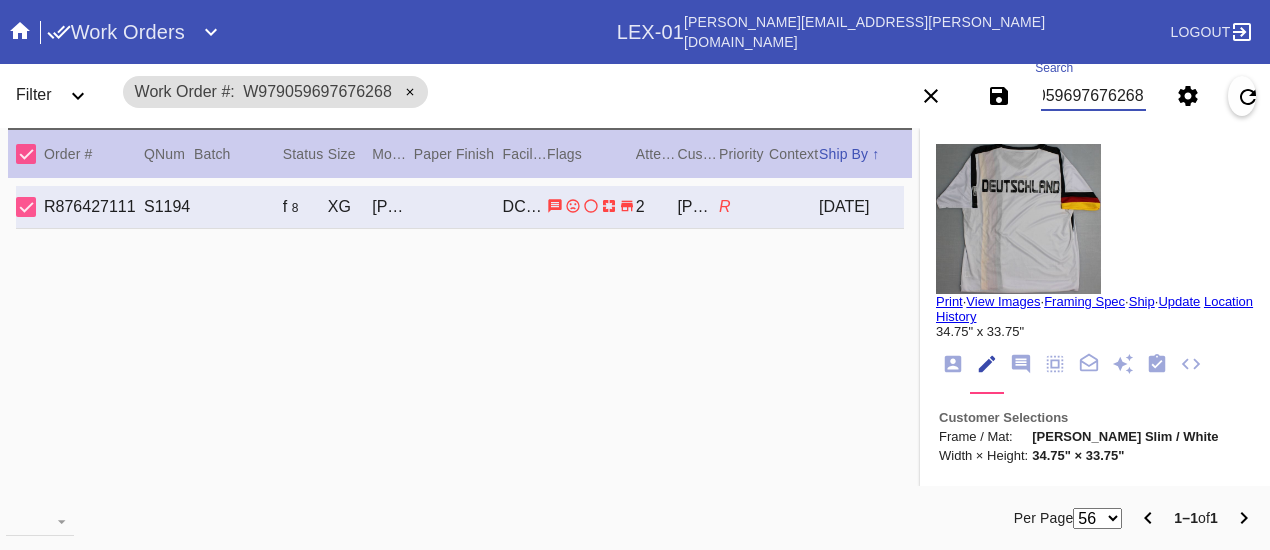 scroll, scrollTop: 0, scrollLeft: 0, axis: both 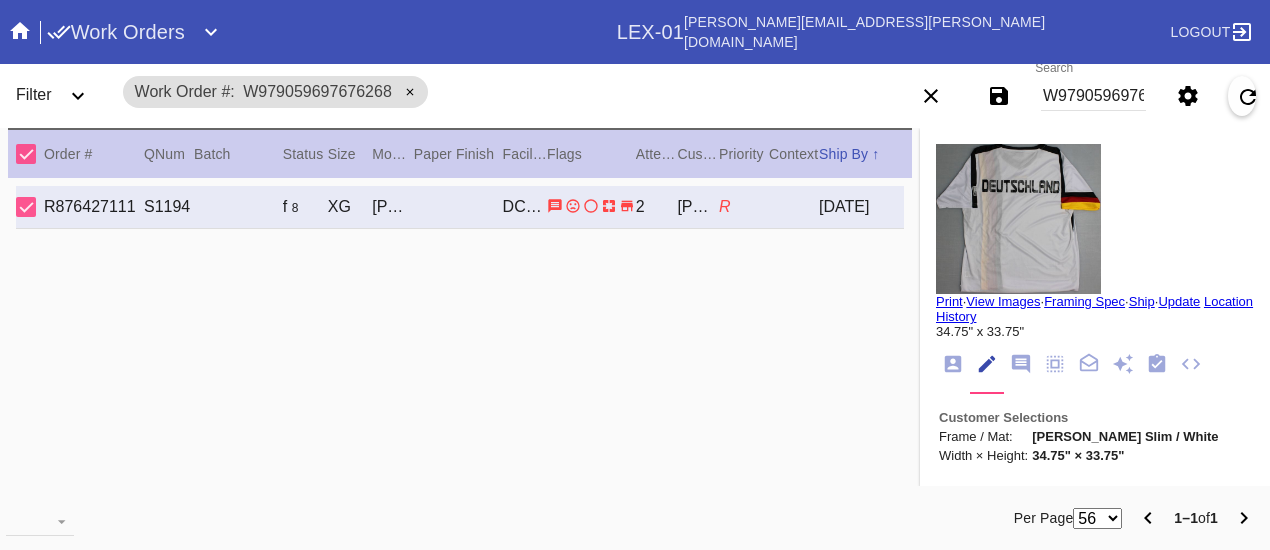 click on "View Images" at bounding box center (1003, 301) 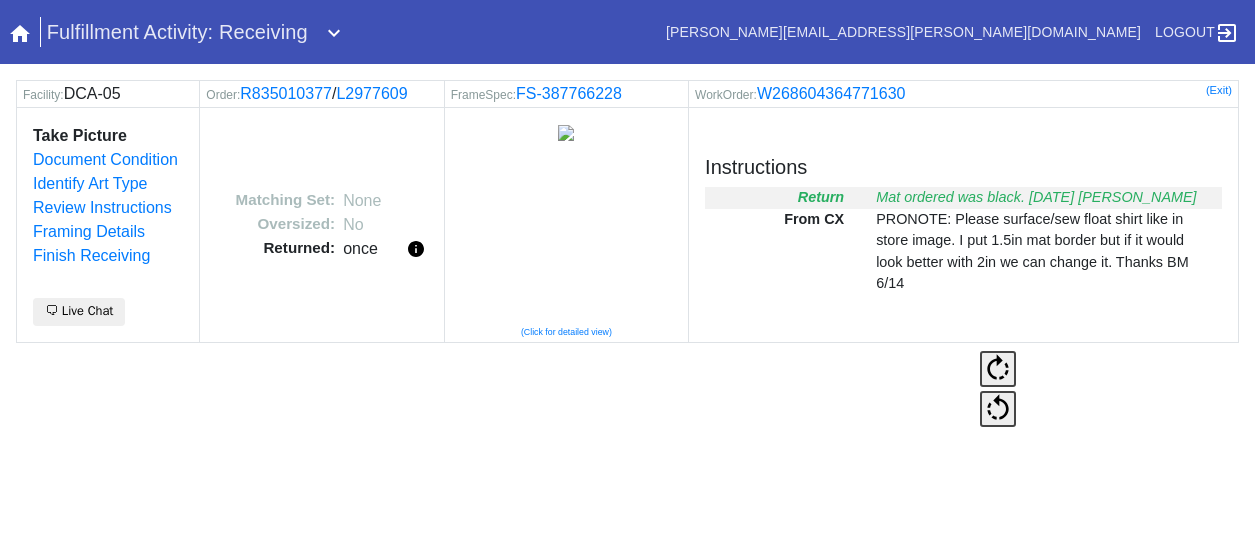 scroll, scrollTop: 0, scrollLeft: 0, axis: both 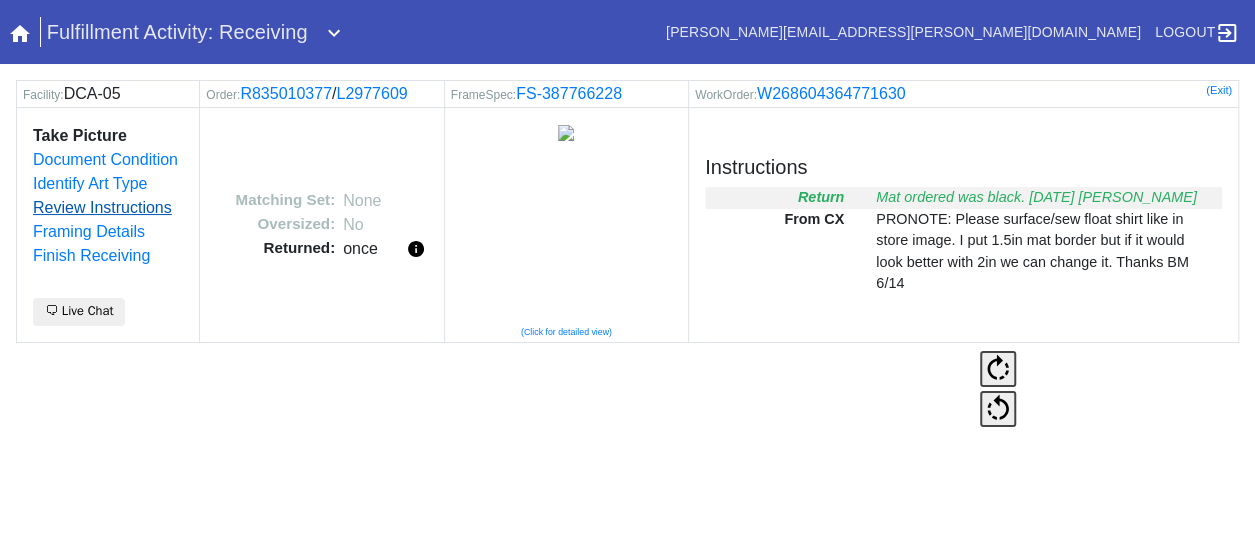 click on "Review Instructions" at bounding box center (102, 207) 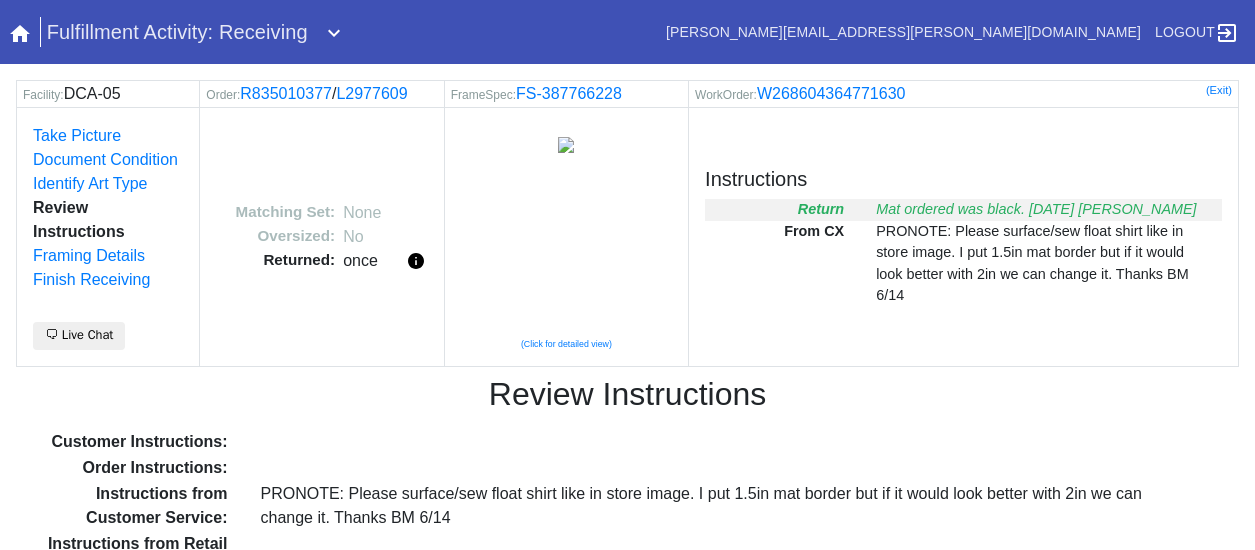 scroll, scrollTop: 0, scrollLeft: 0, axis: both 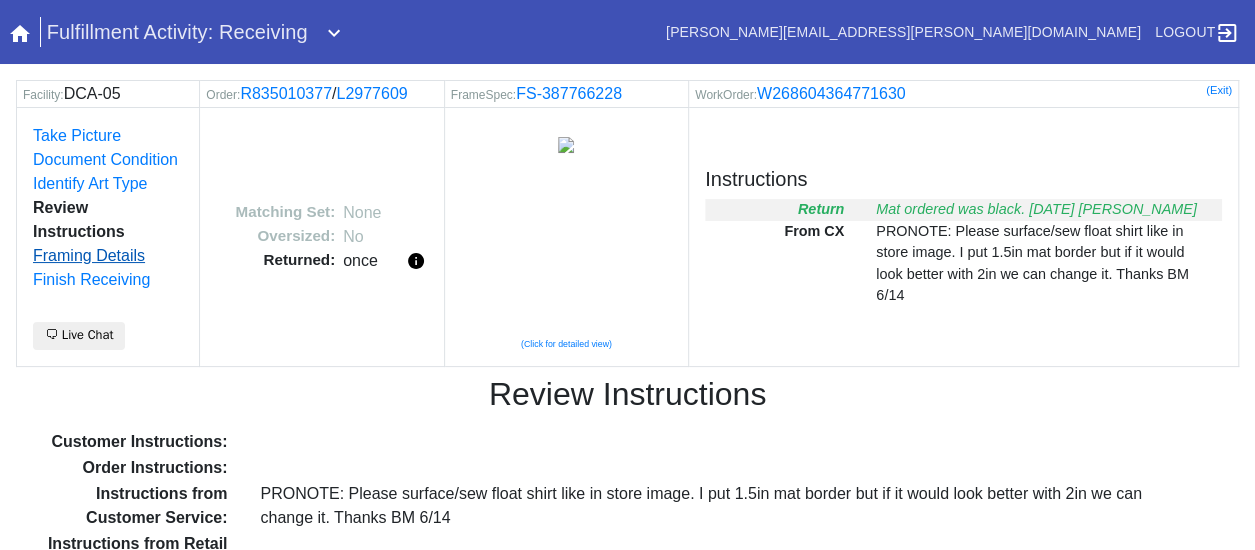 click on "Framing Details" at bounding box center (89, 255) 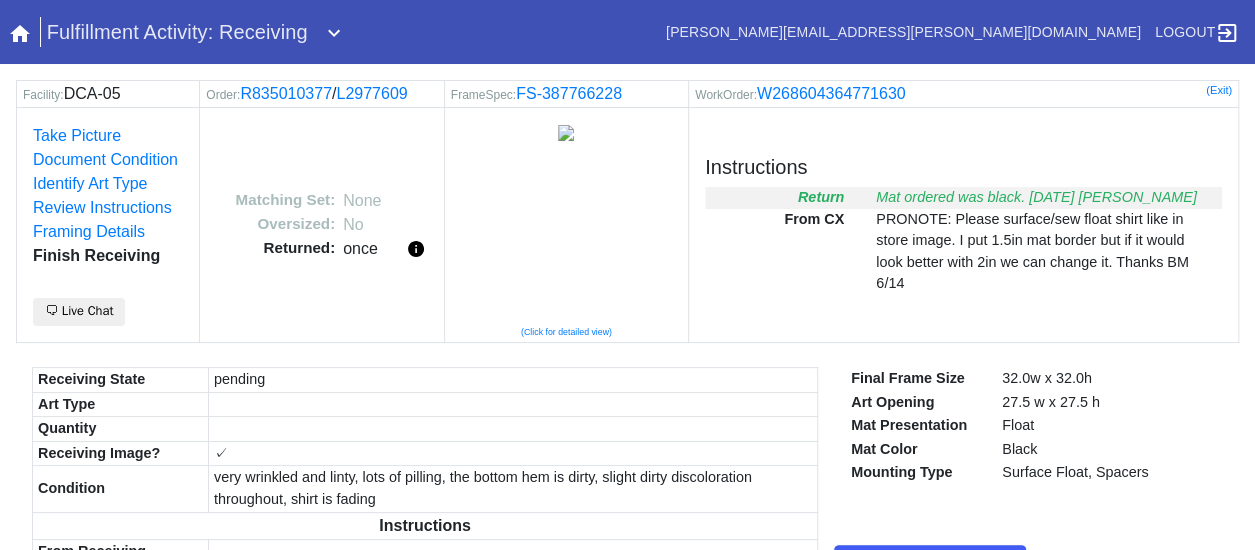 scroll, scrollTop: 86, scrollLeft: 0, axis: vertical 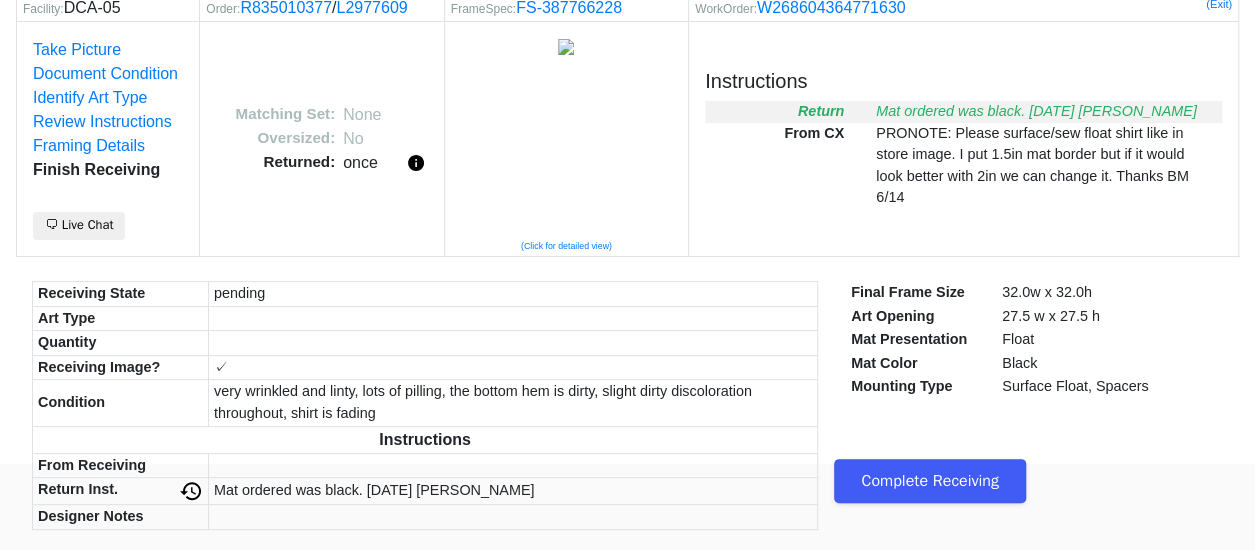 click on "Complete Receiving" at bounding box center [930, 481] 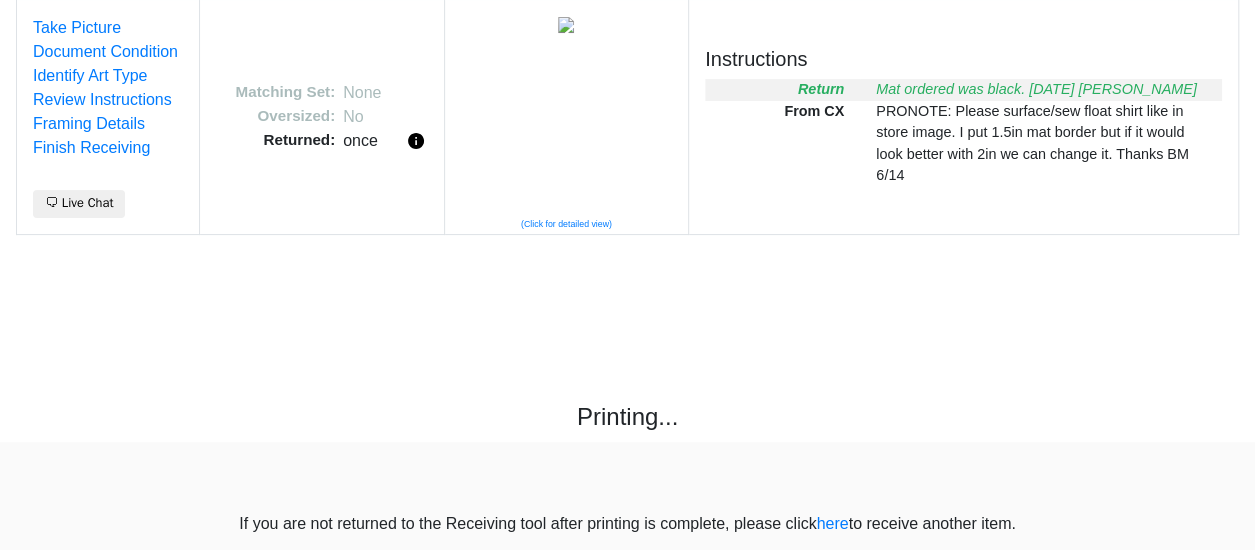 scroll, scrollTop: 108, scrollLeft: 0, axis: vertical 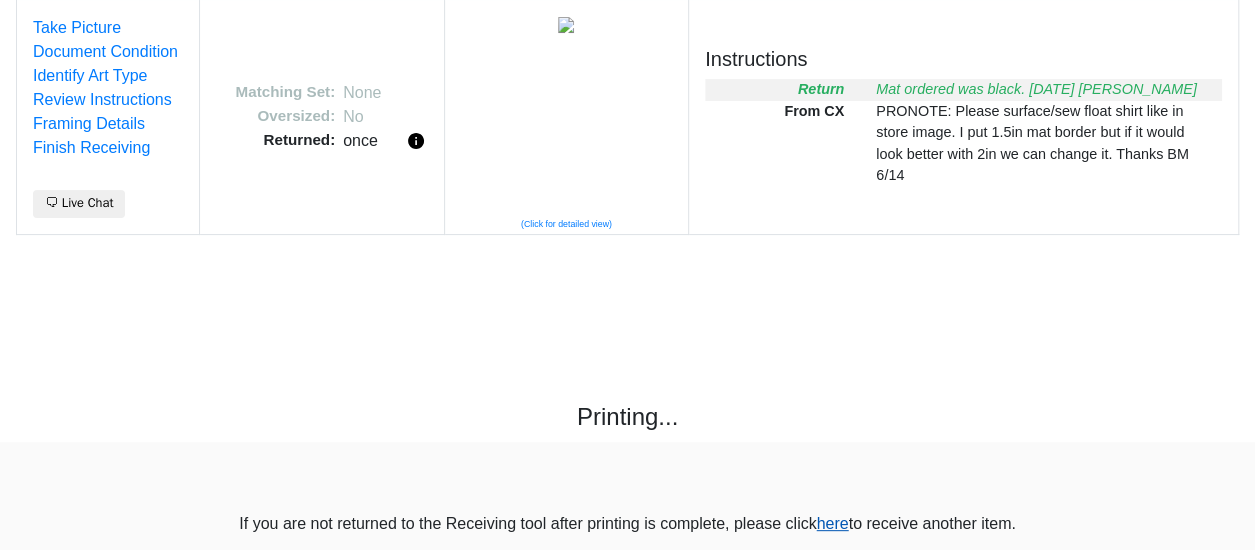 click on "here" at bounding box center (832, 523) 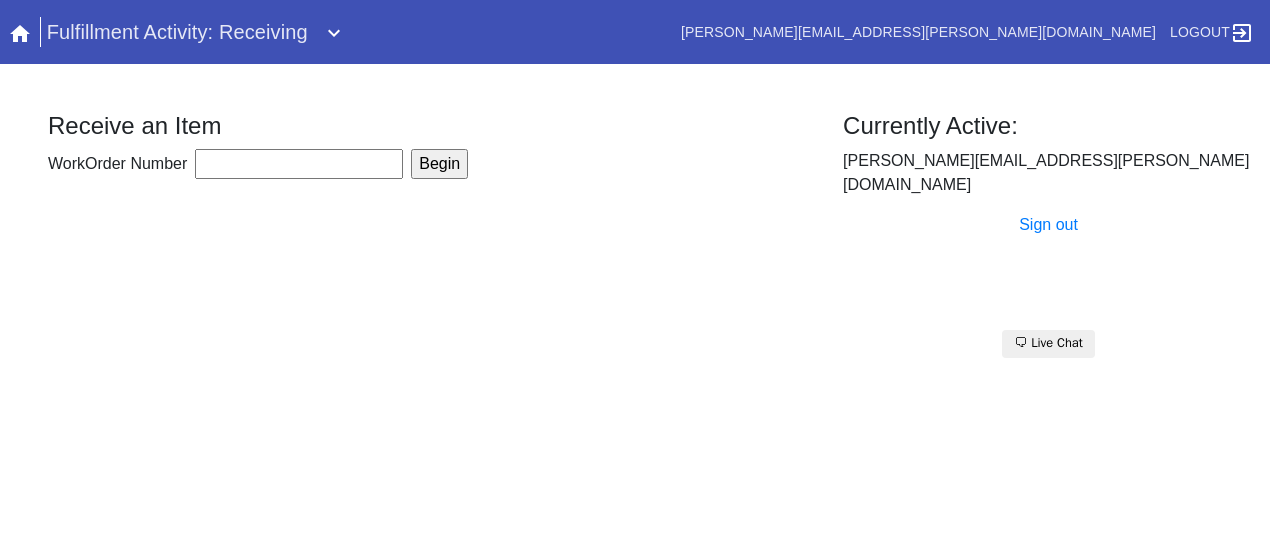 scroll, scrollTop: 0, scrollLeft: 0, axis: both 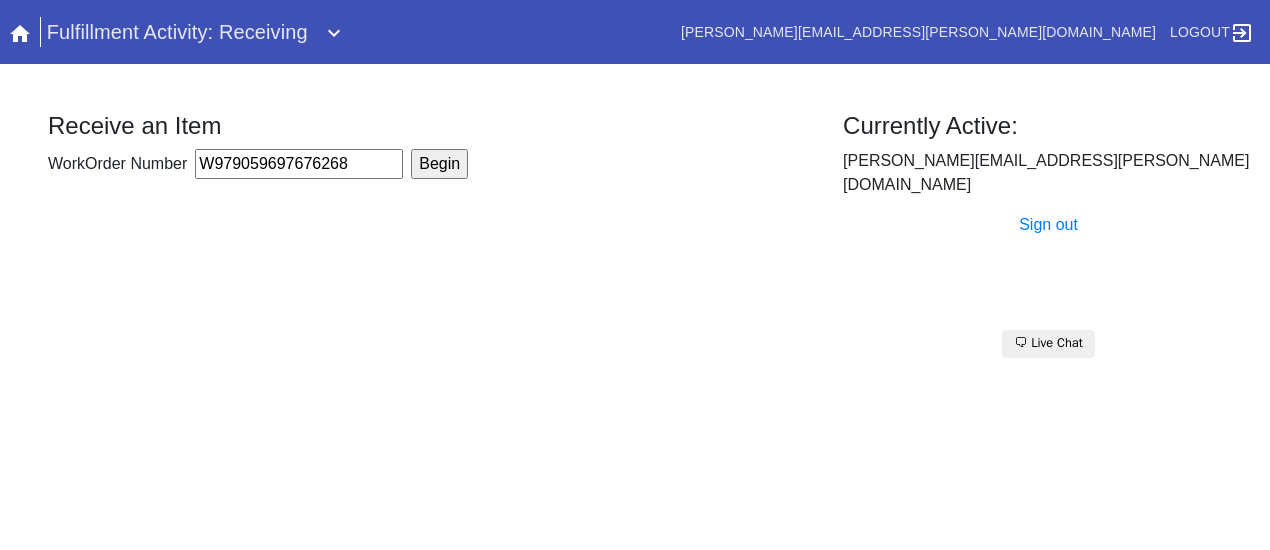 type on "W979059697676268" 